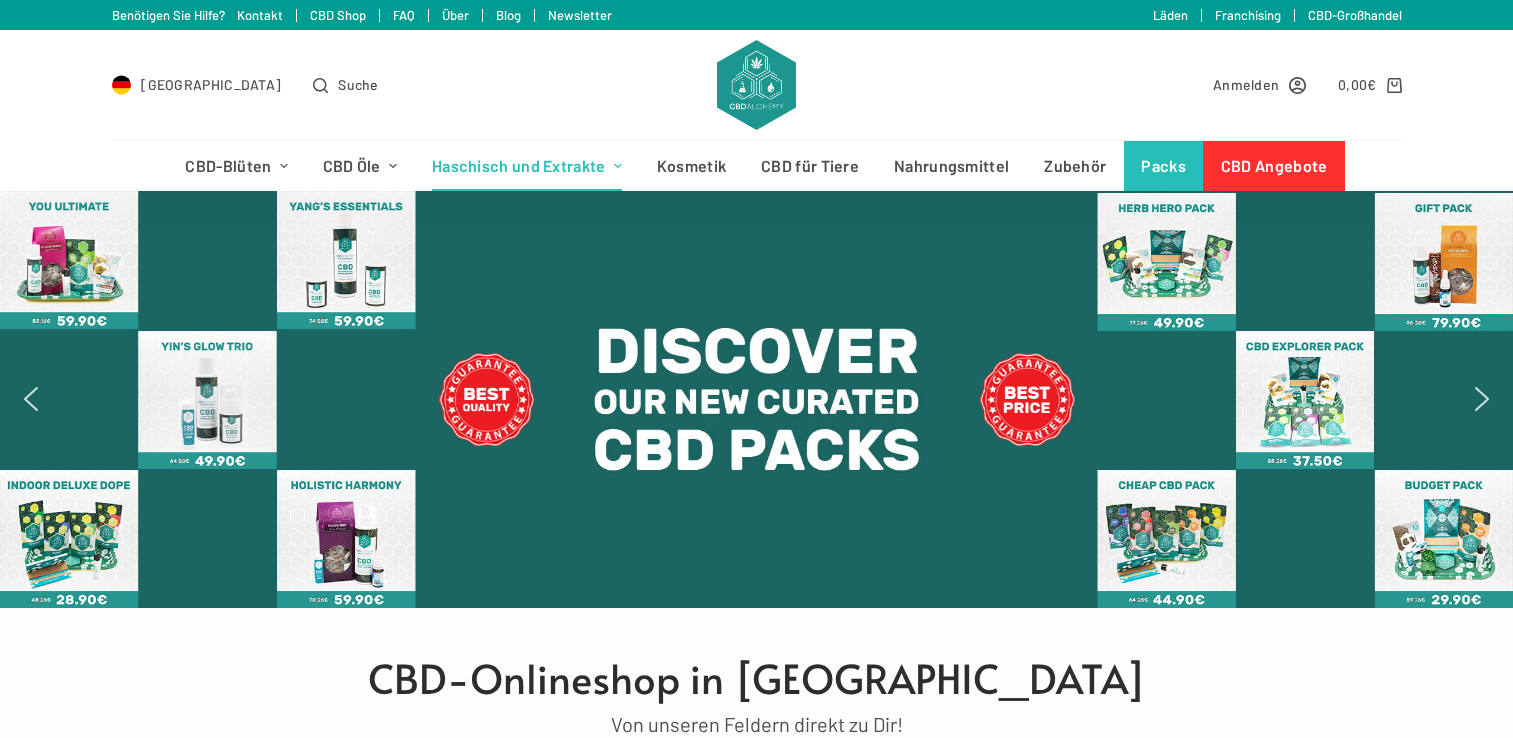scroll, scrollTop: 0, scrollLeft: 0, axis: both 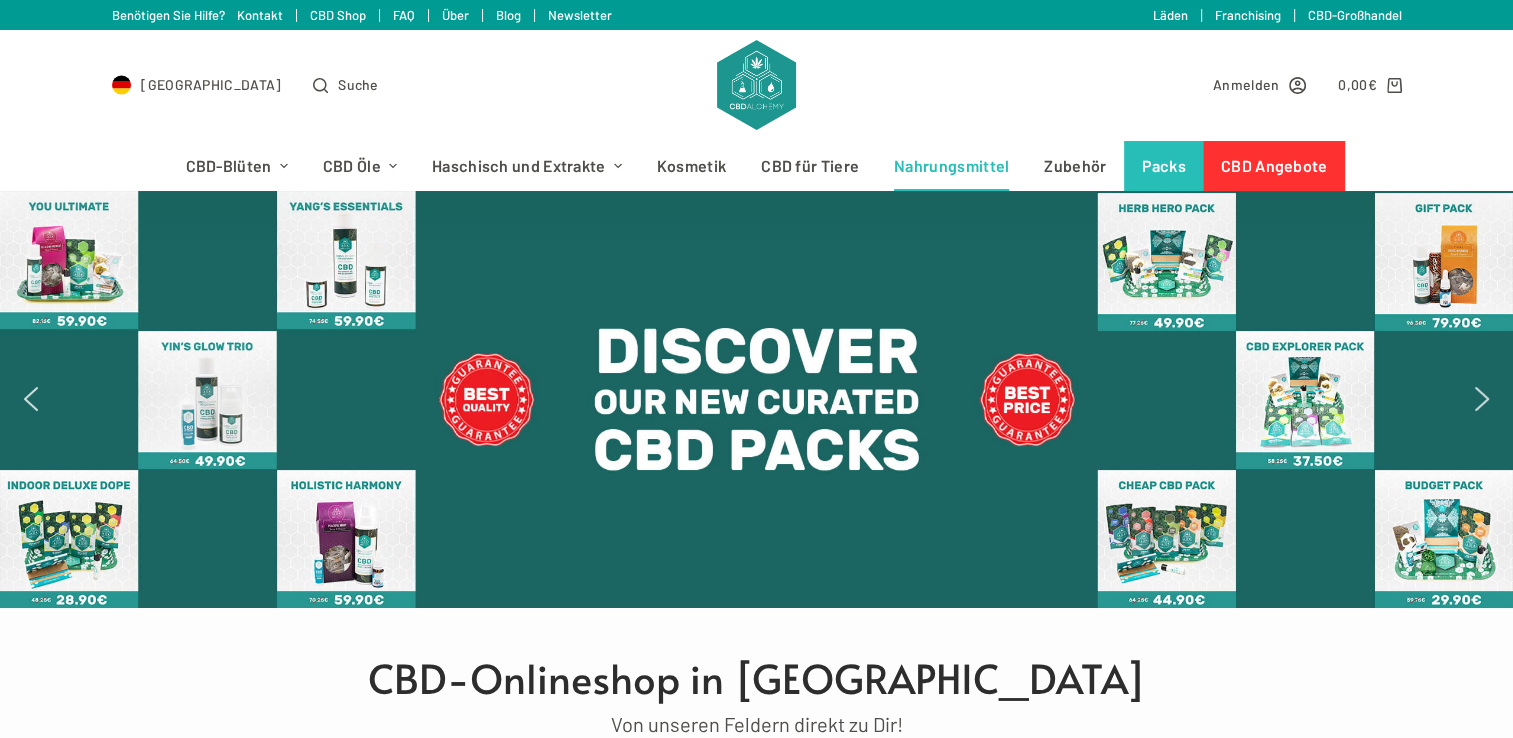 click on "Nahrungsmittel" at bounding box center [952, 166] 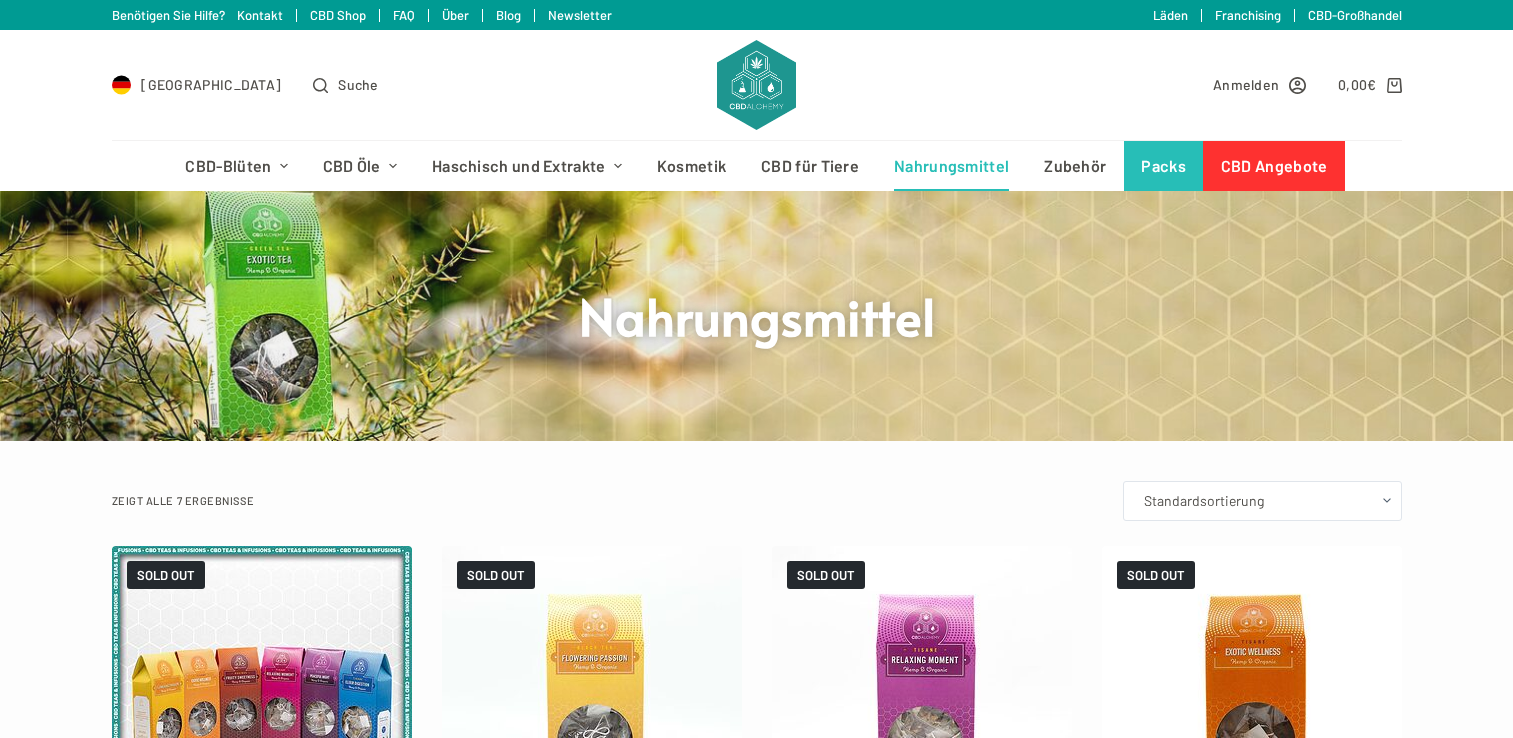 scroll, scrollTop: 0, scrollLeft: 0, axis: both 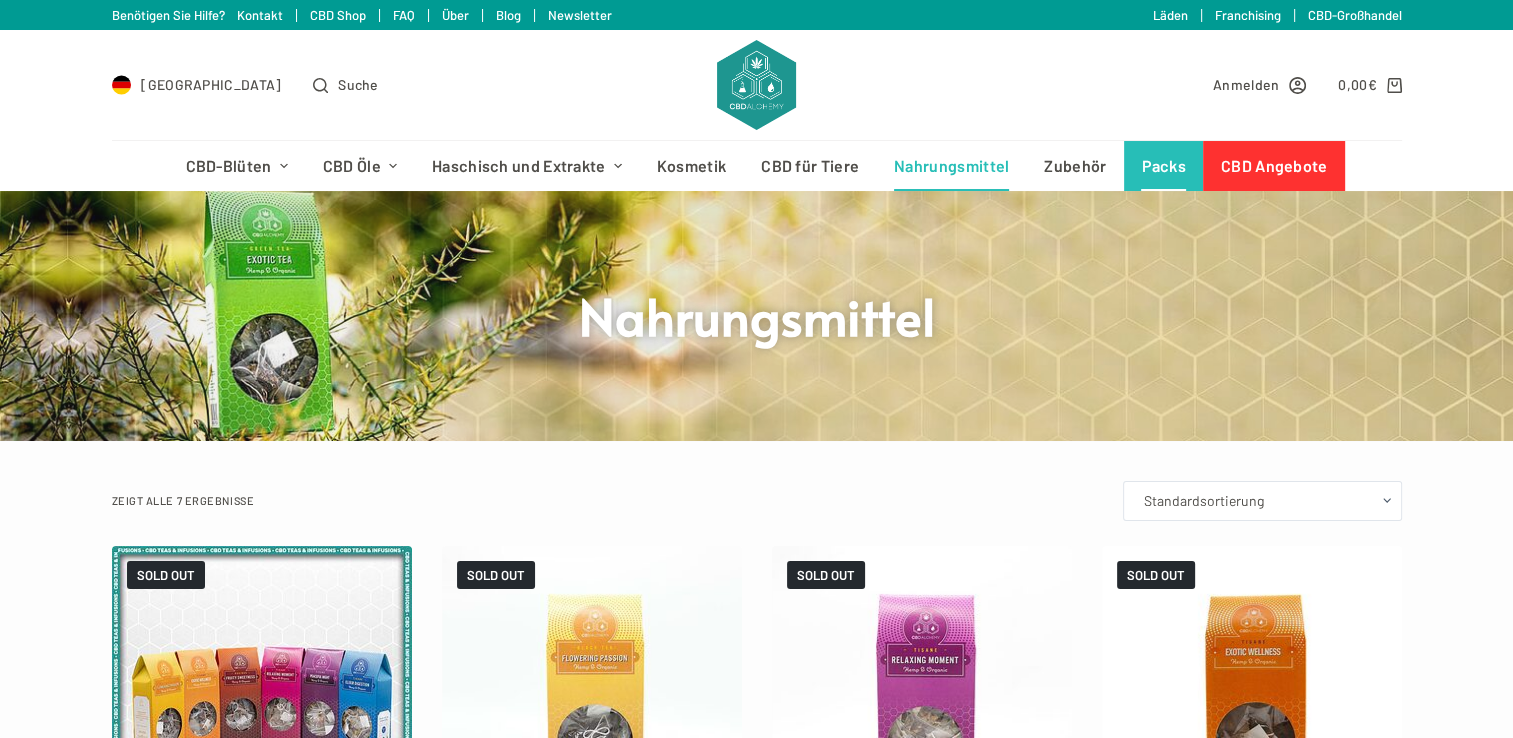 click on "Packs" at bounding box center (1164, 166) 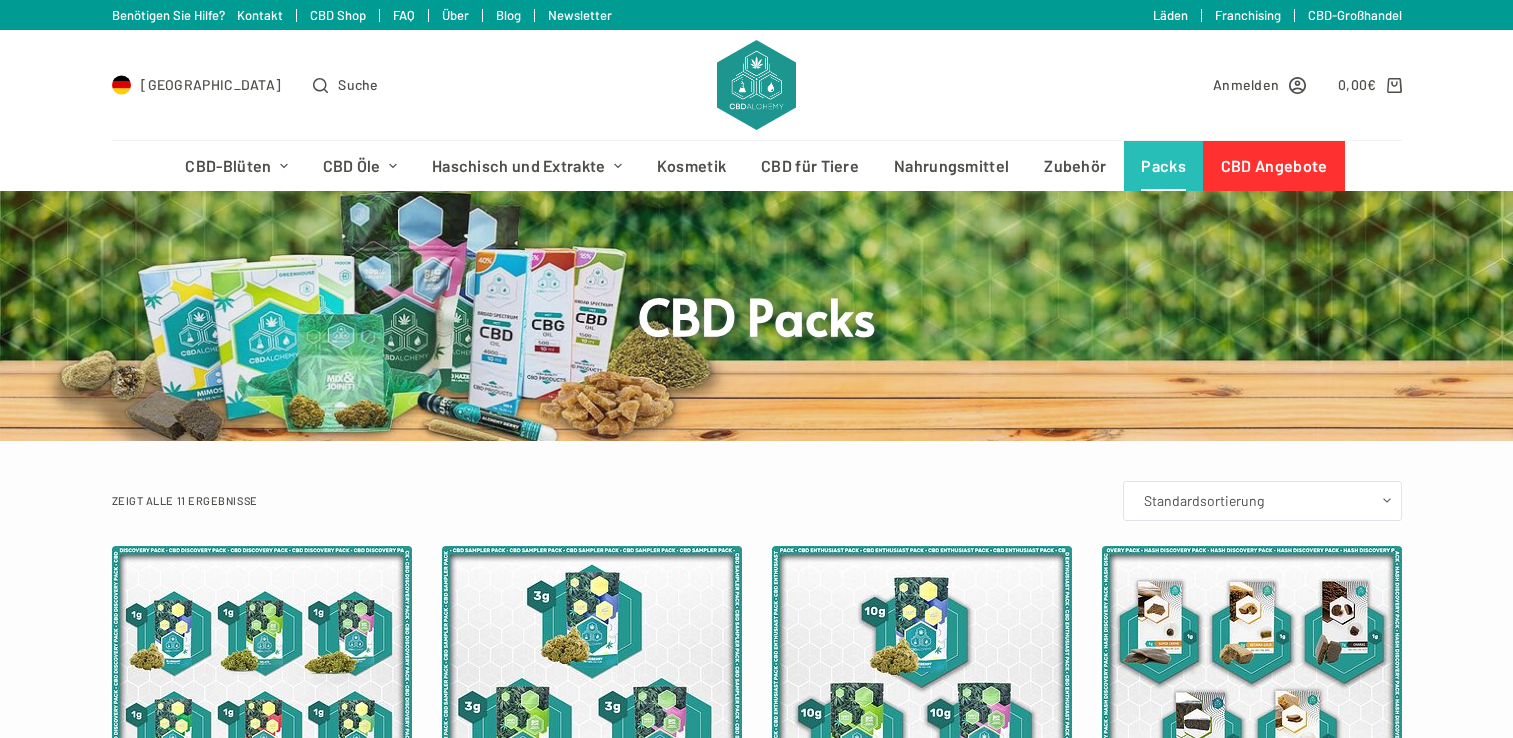 scroll, scrollTop: 0, scrollLeft: 0, axis: both 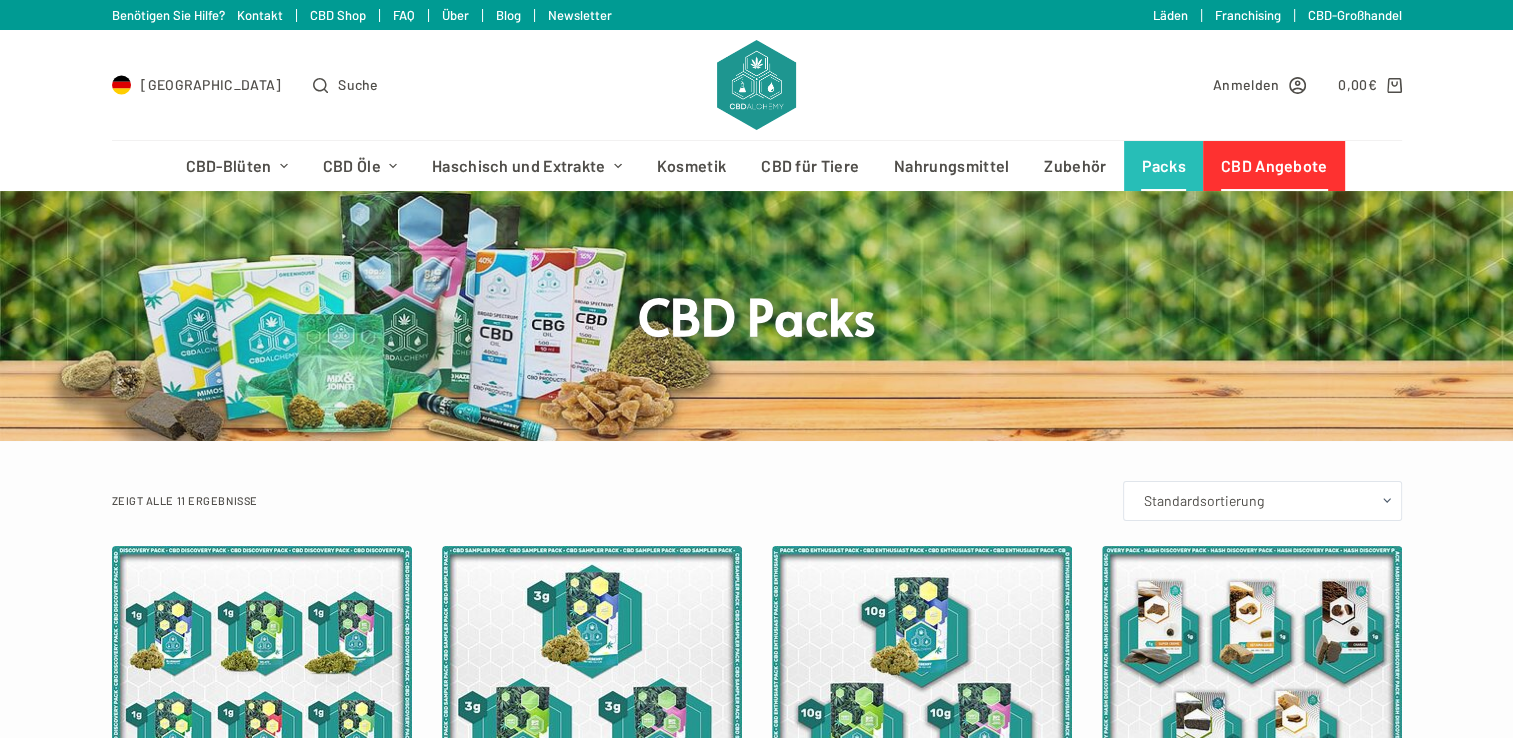 click on "CBD Angebote" at bounding box center (1274, 166) 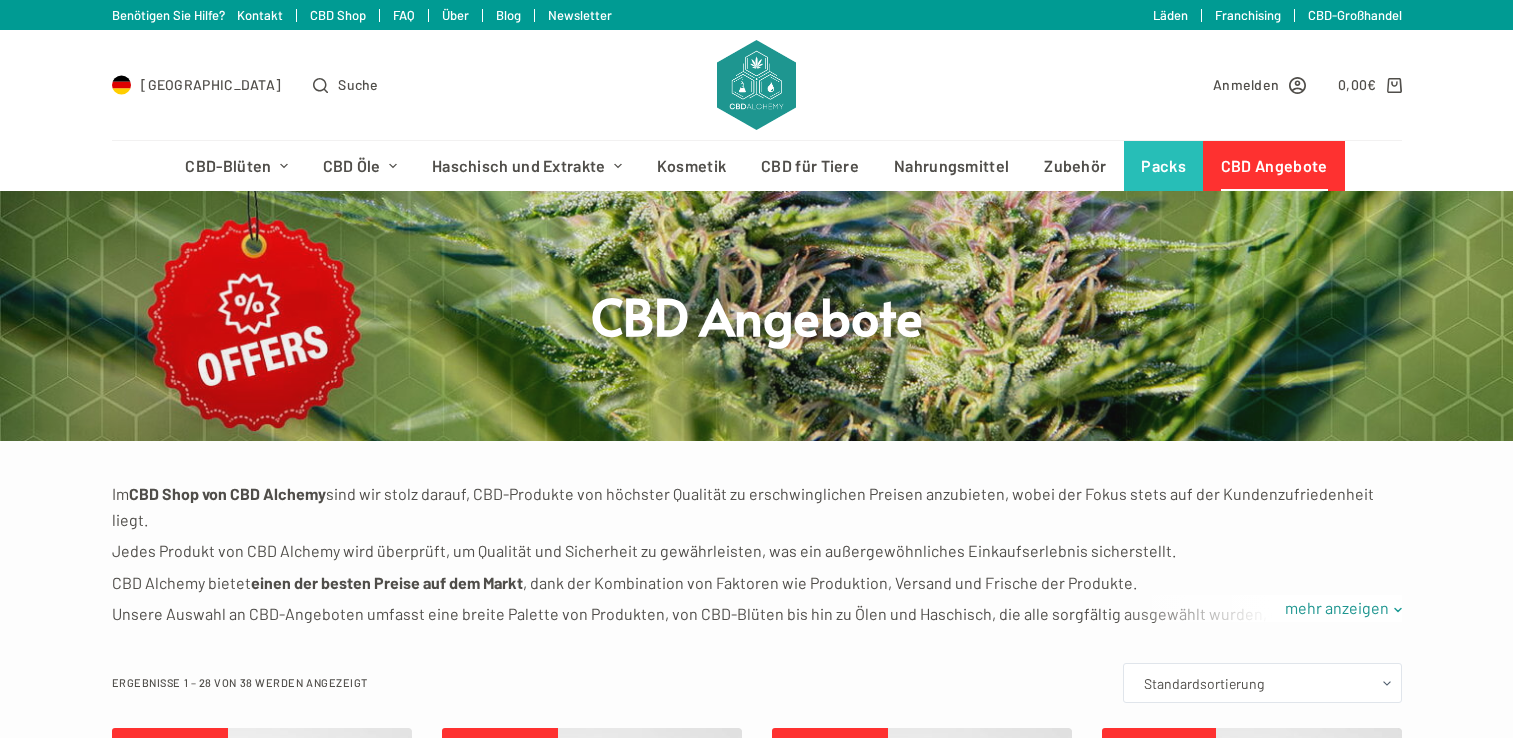 scroll, scrollTop: 0, scrollLeft: 0, axis: both 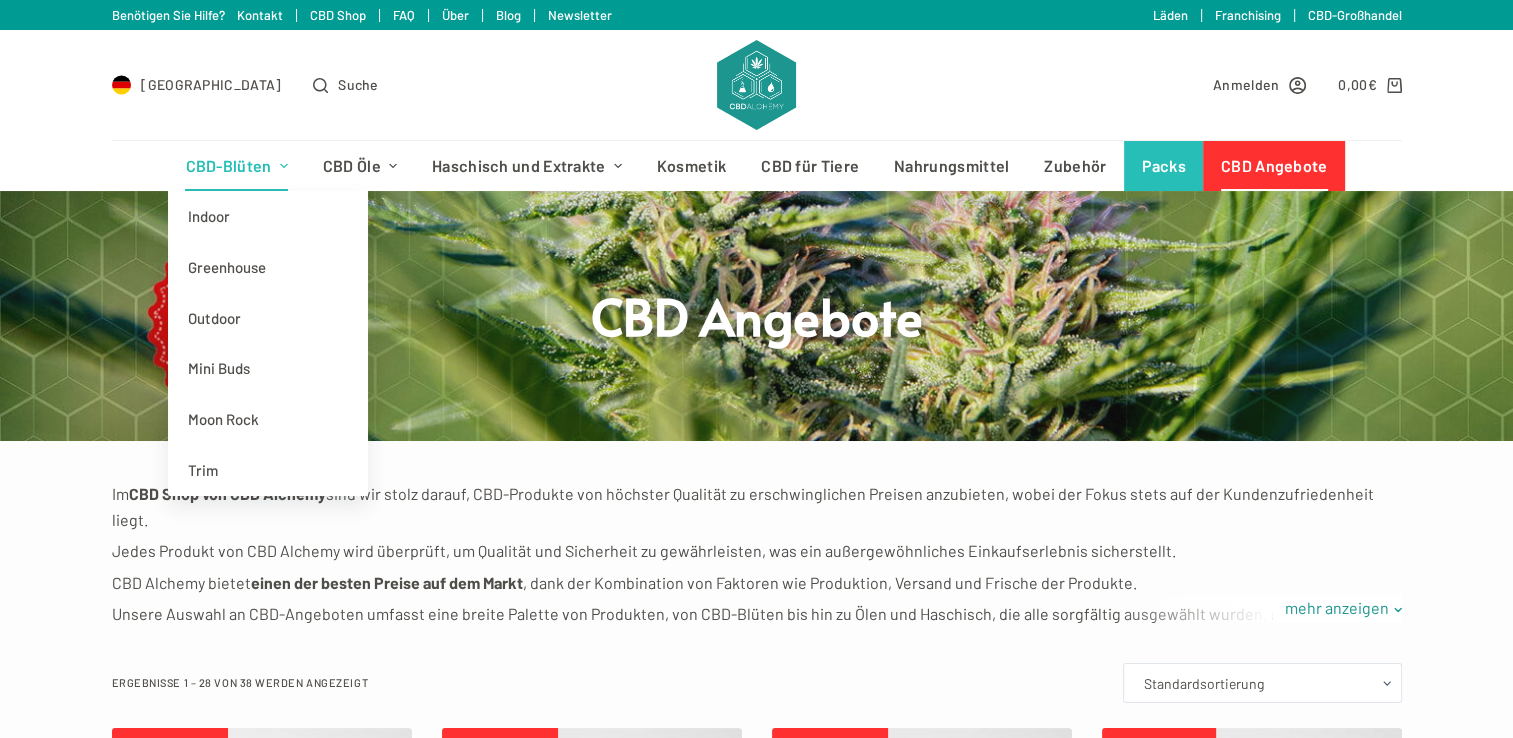 click on "CBD-Blüten" at bounding box center (236, 166) 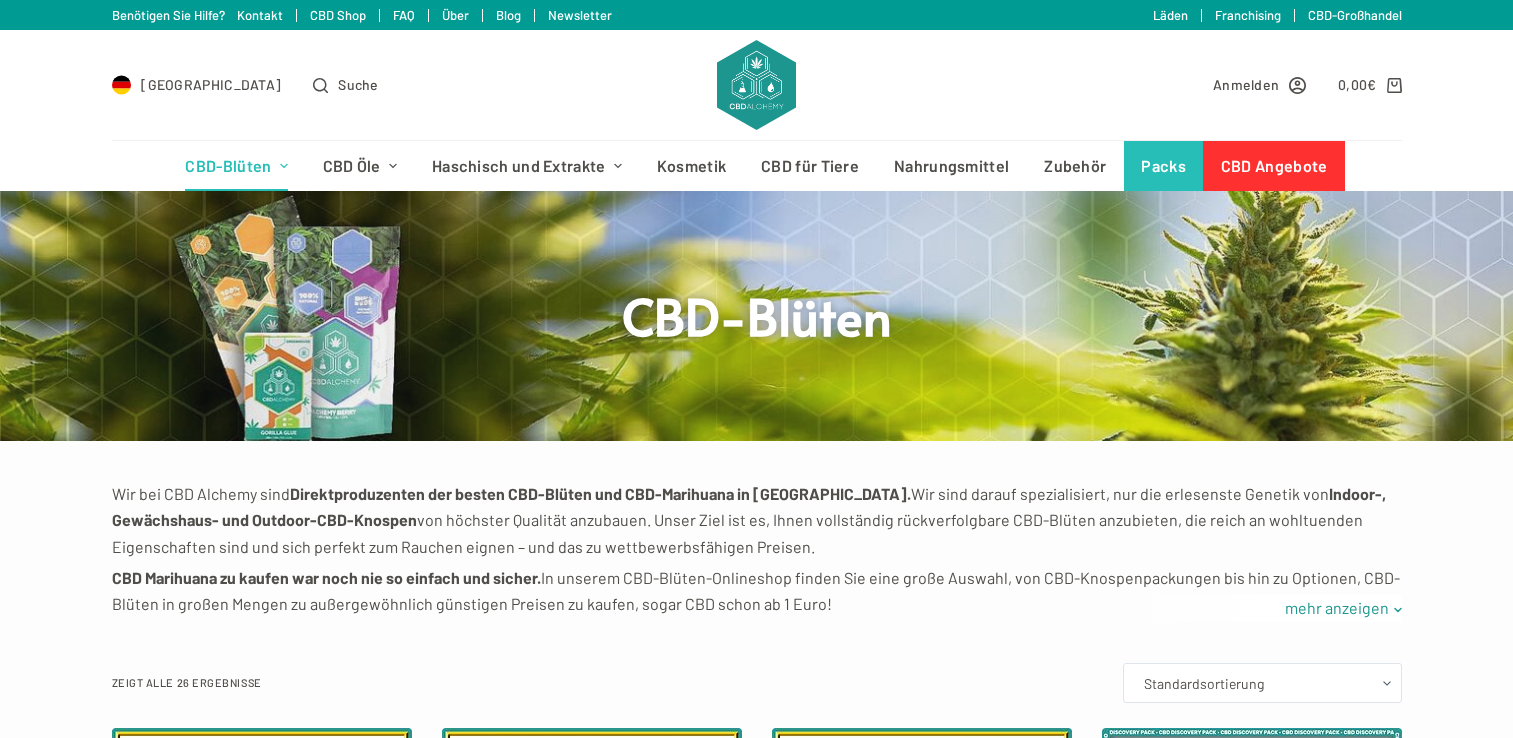 scroll, scrollTop: 0, scrollLeft: 0, axis: both 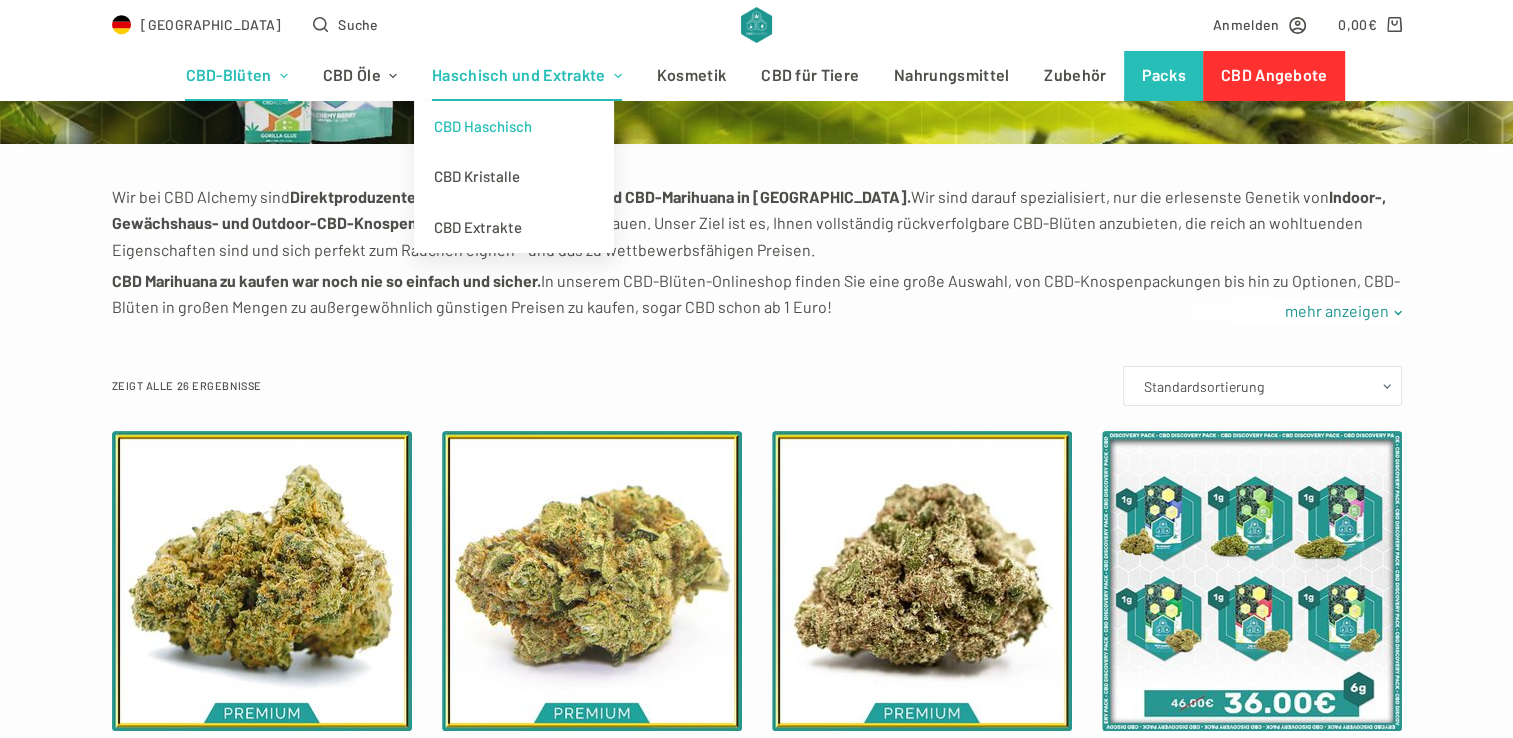 click on "CBD Haschisch" at bounding box center (514, 126) 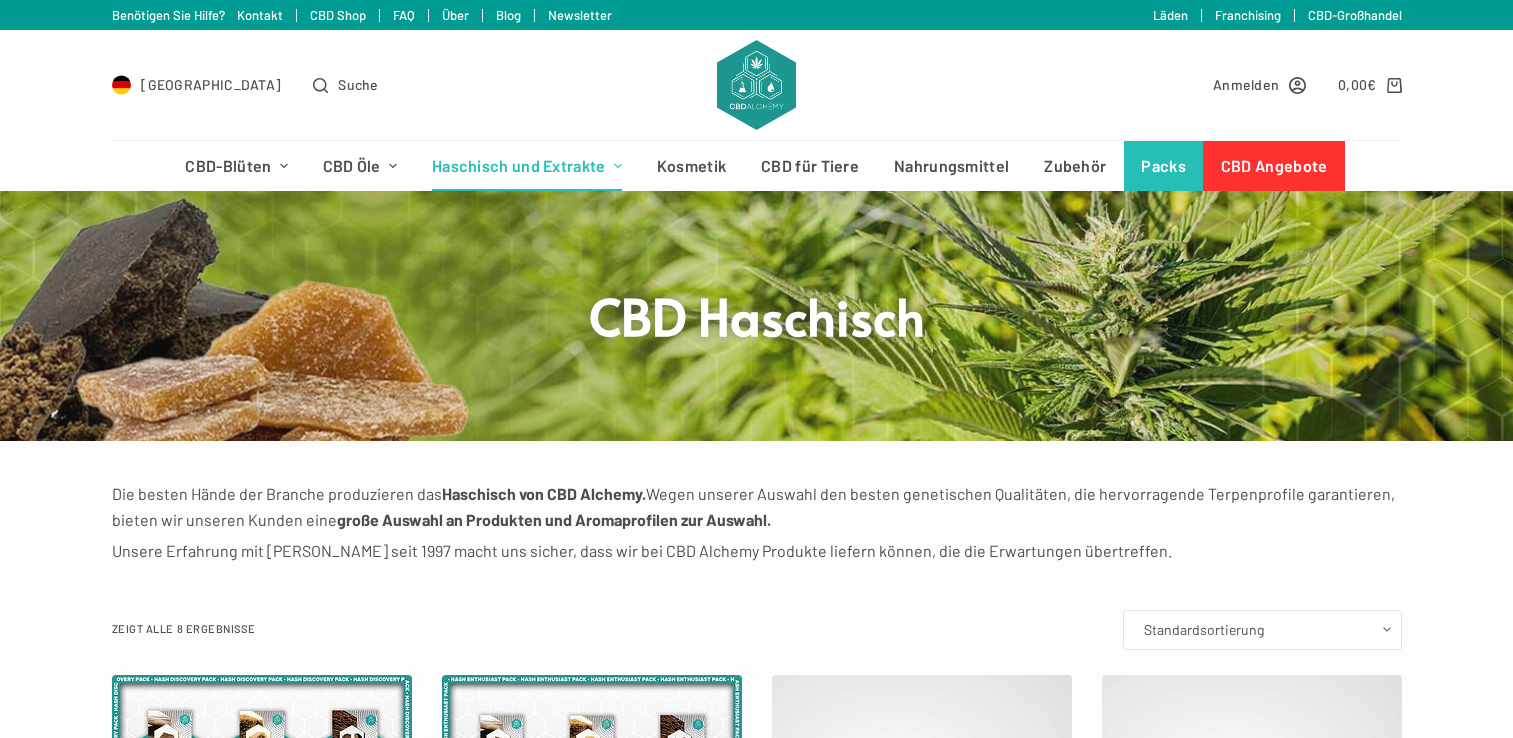 scroll, scrollTop: 0, scrollLeft: 0, axis: both 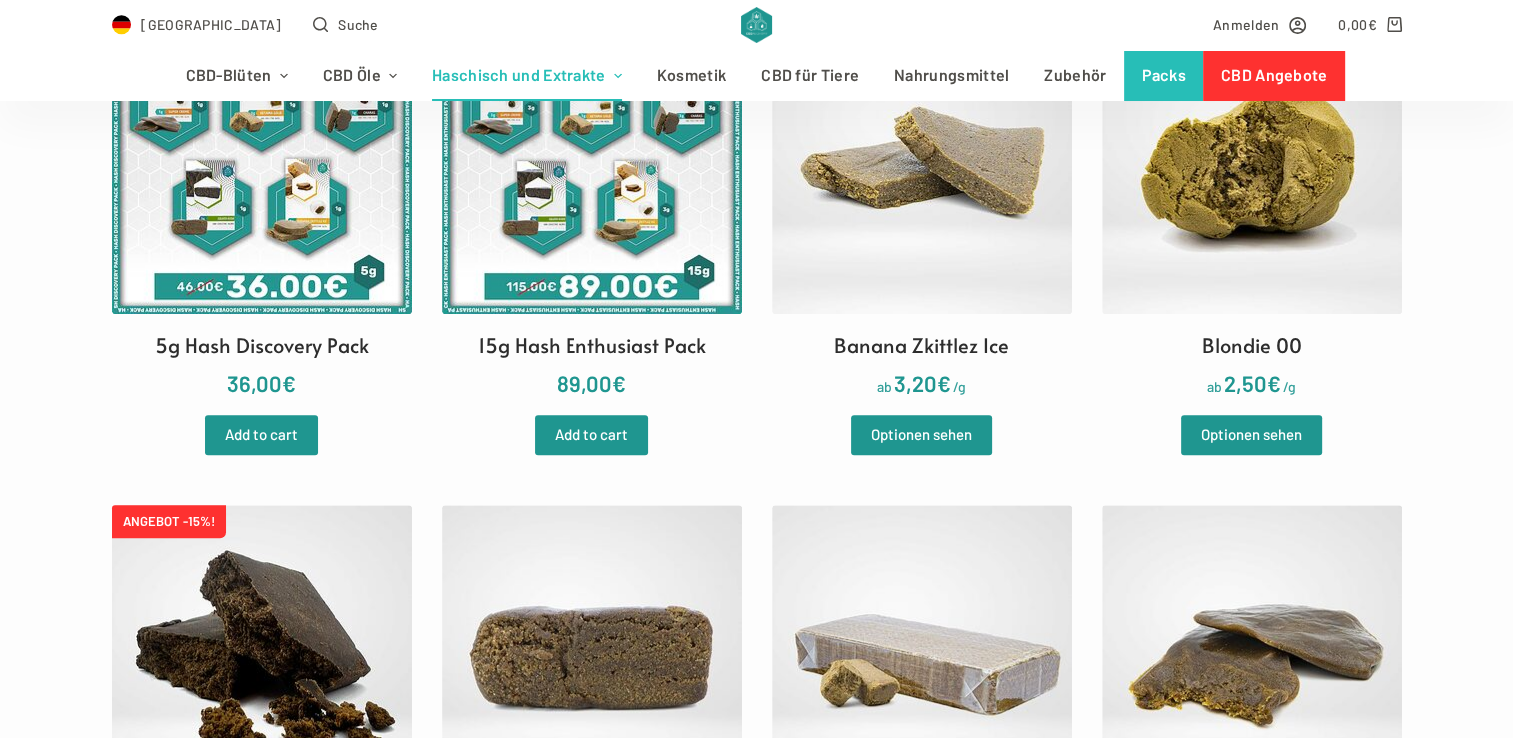 click at bounding box center (922, 655) 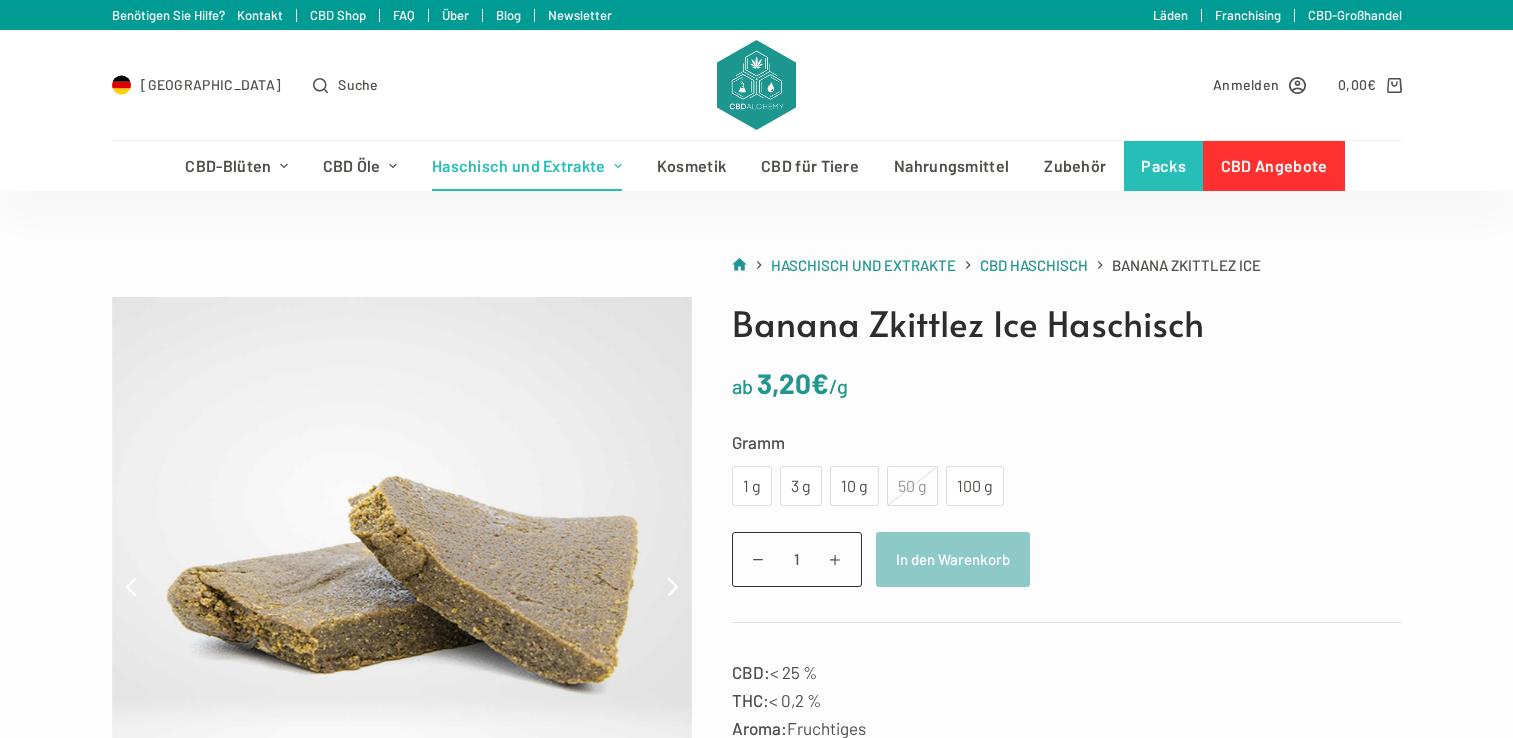 scroll, scrollTop: 0, scrollLeft: 0, axis: both 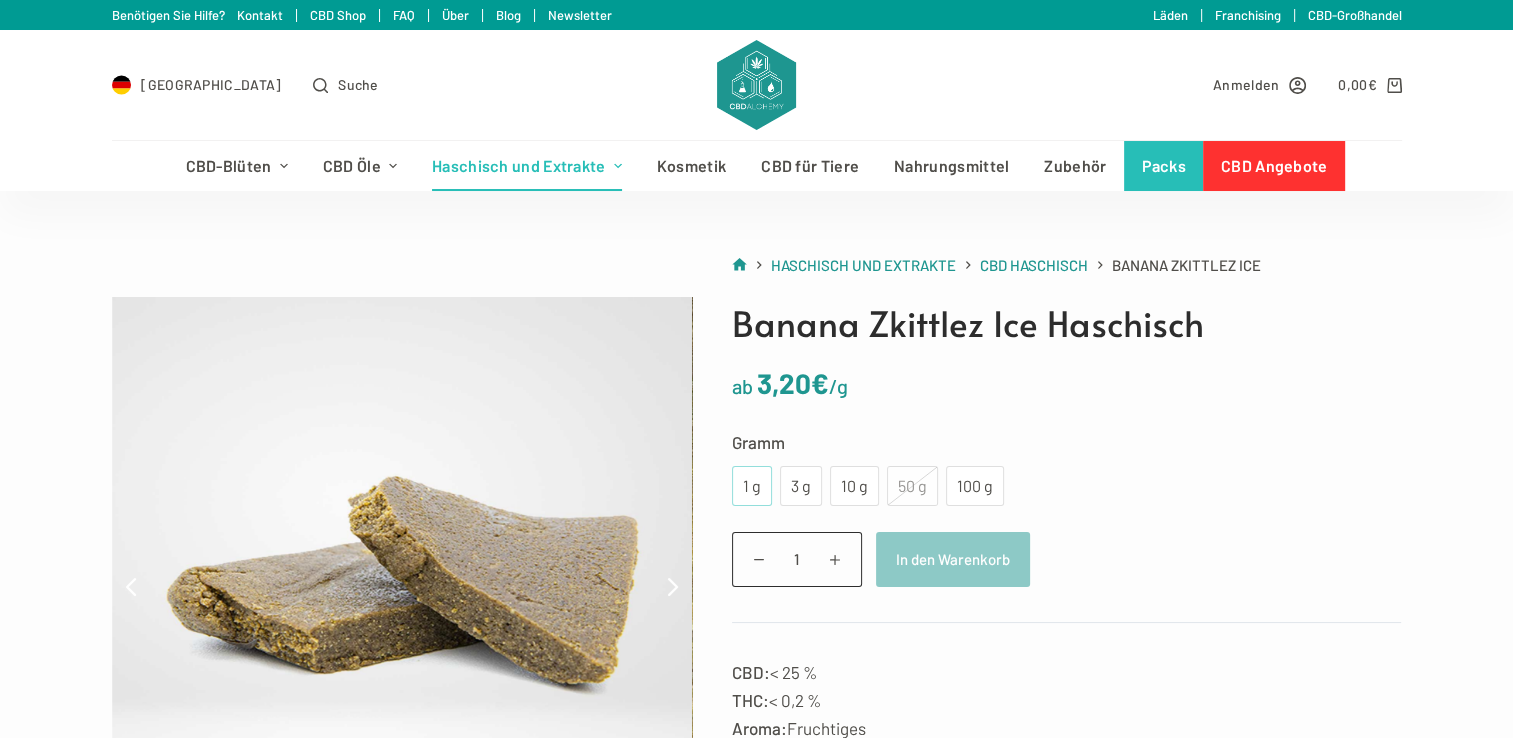 click on "1 g" 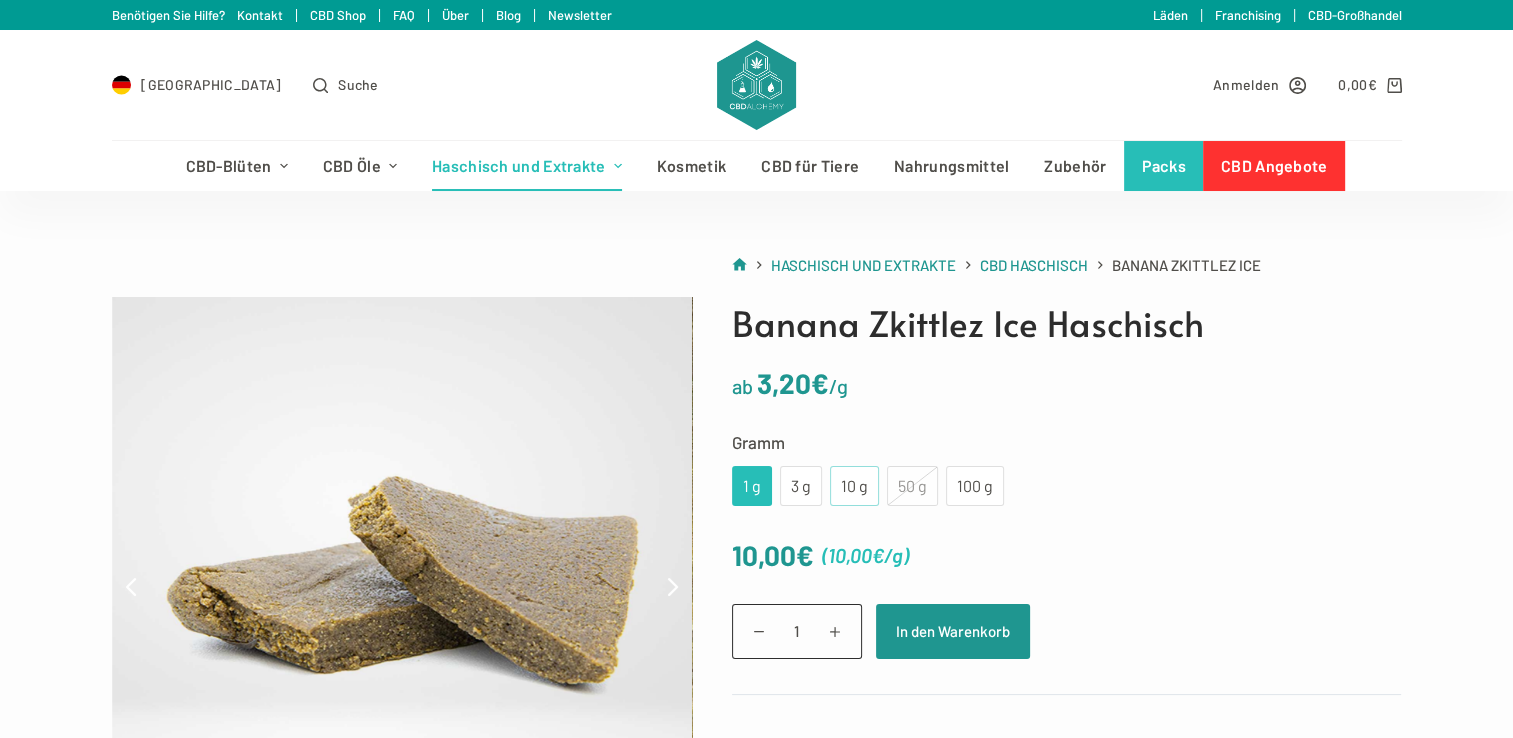 click on "10 g" 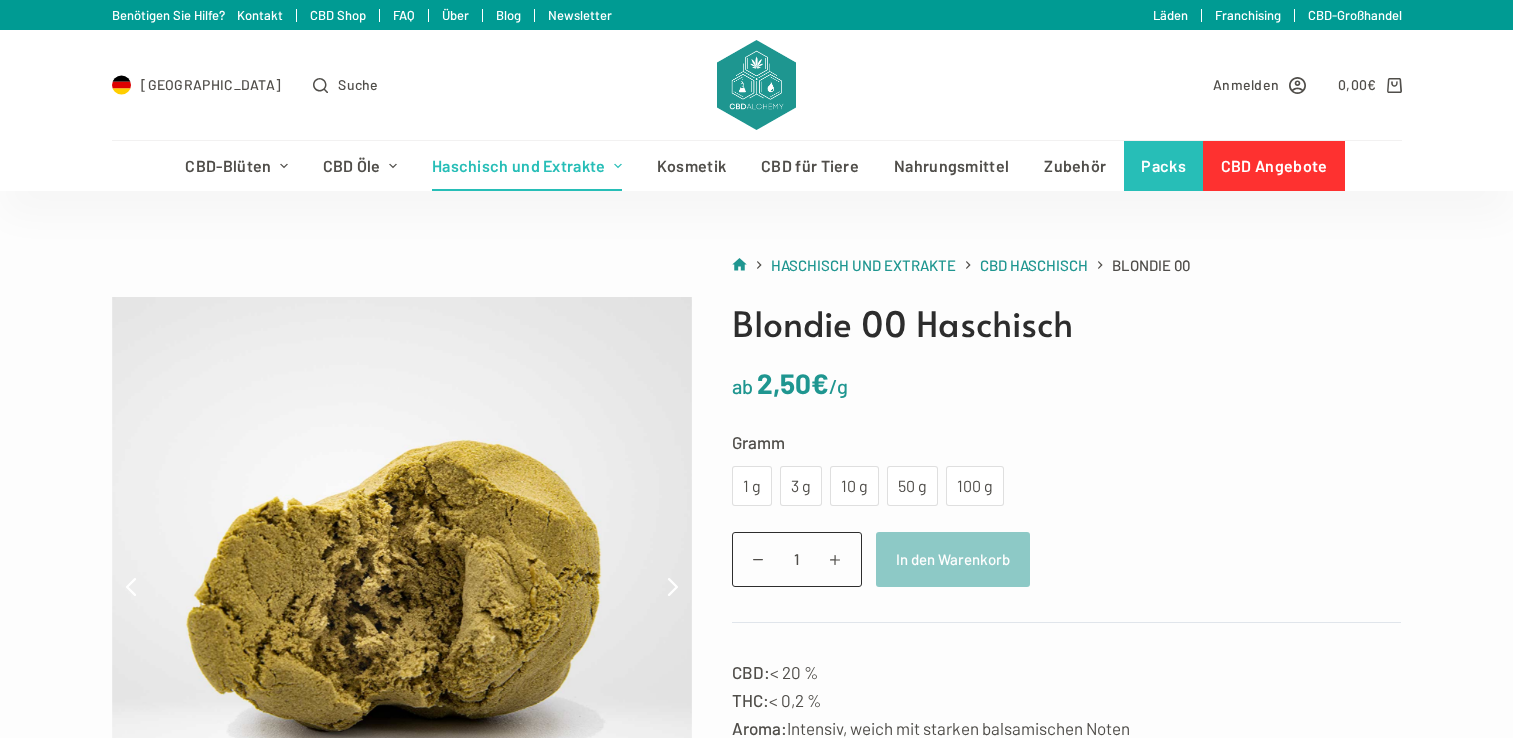 scroll, scrollTop: 0, scrollLeft: 0, axis: both 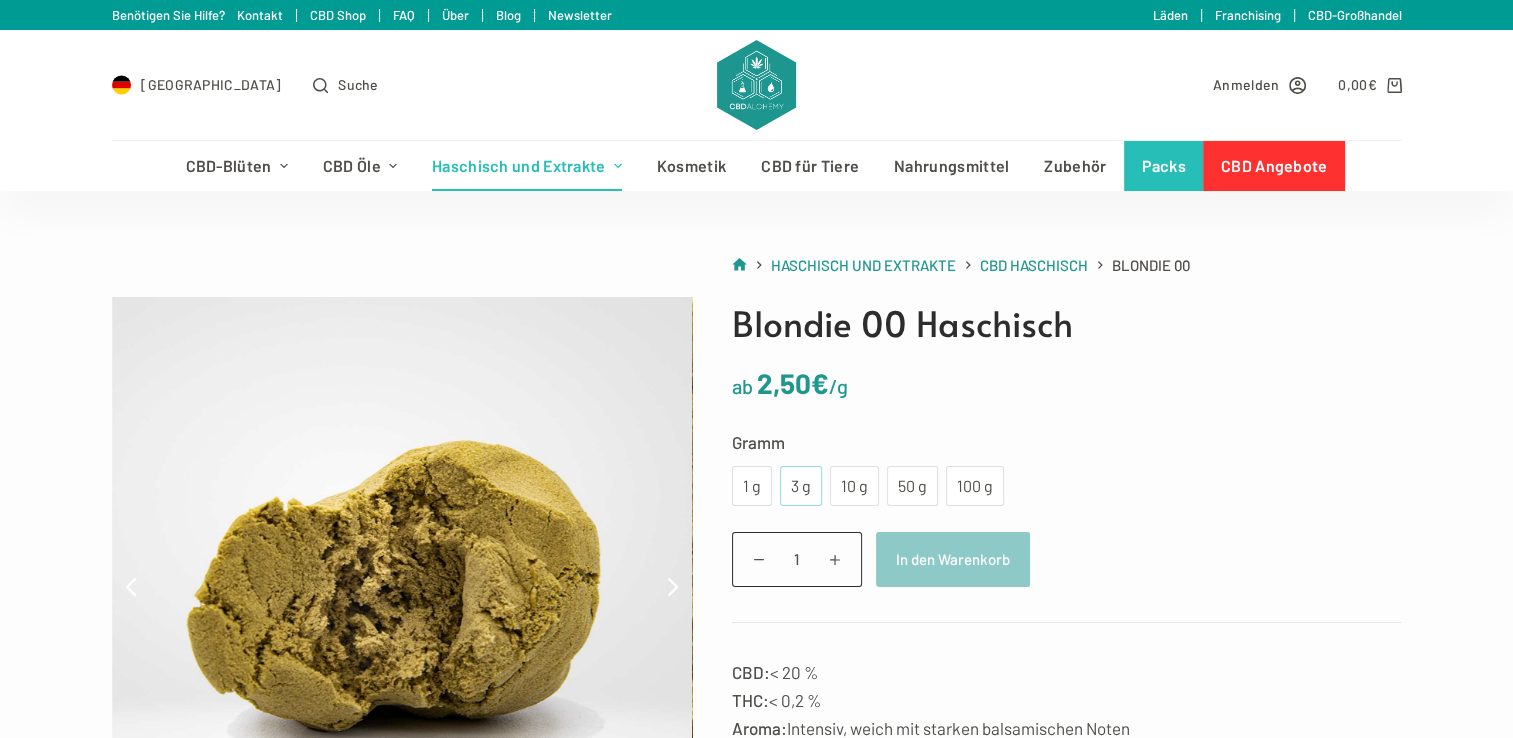 click on "3 g" 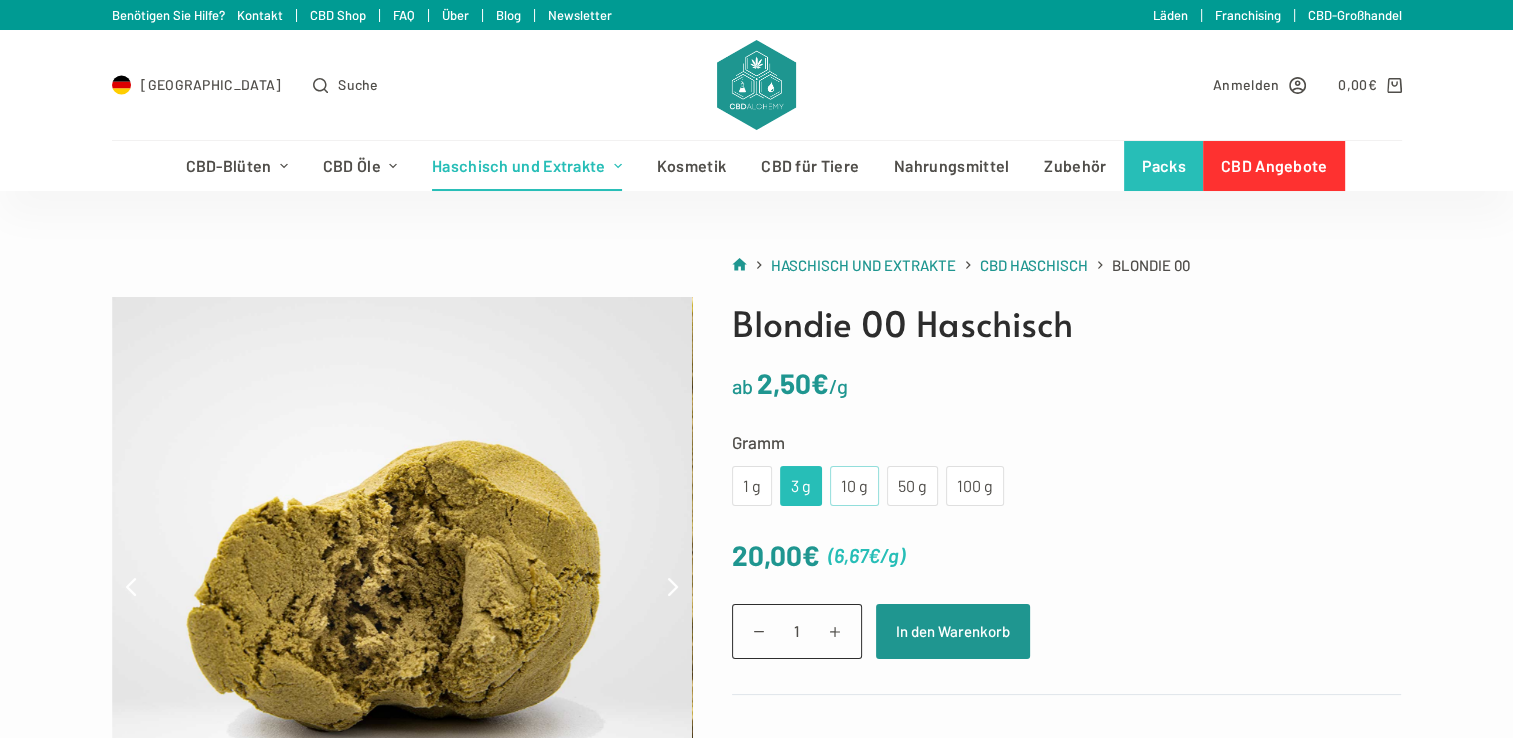 click on "10 g" 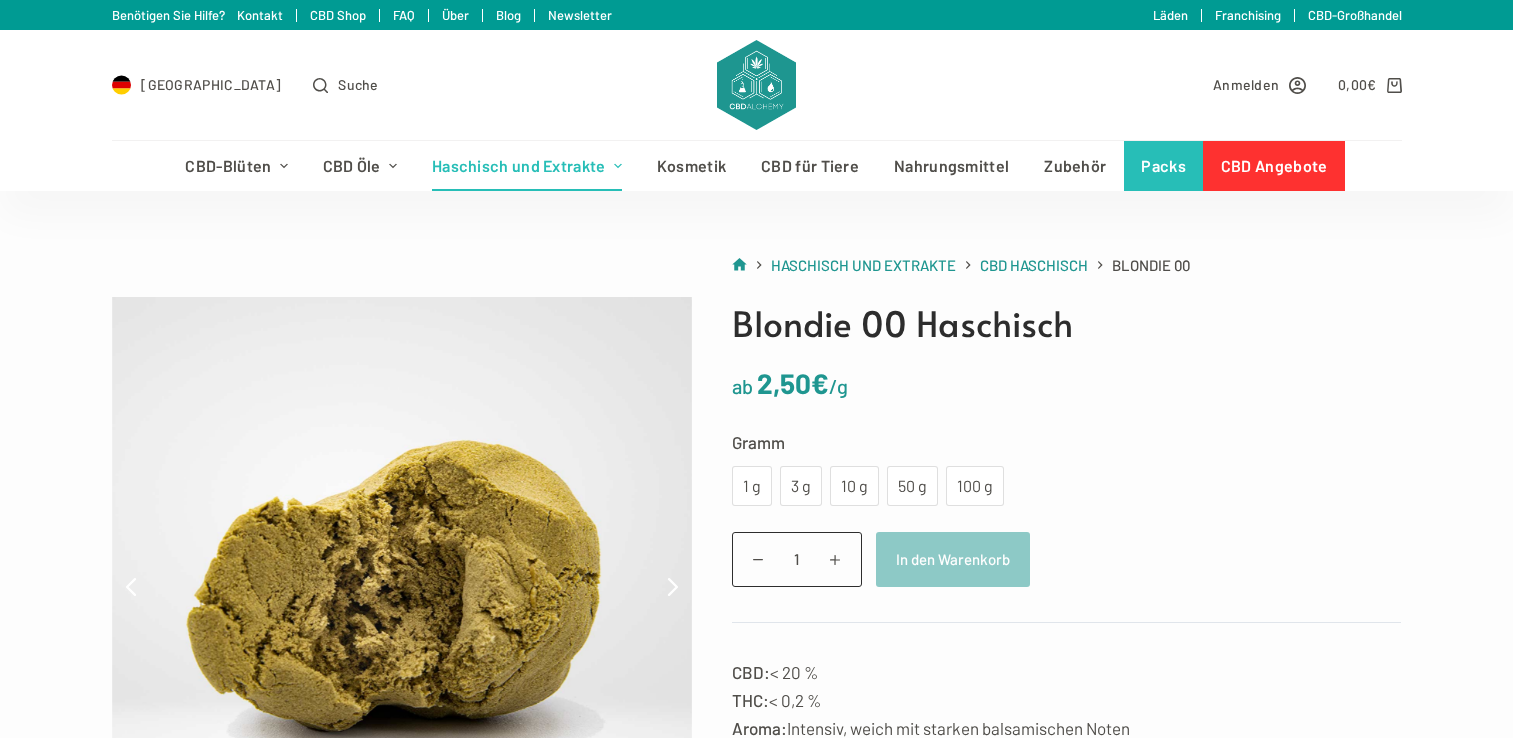 scroll, scrollTop: 0, scrollLeft: 0, axis: both 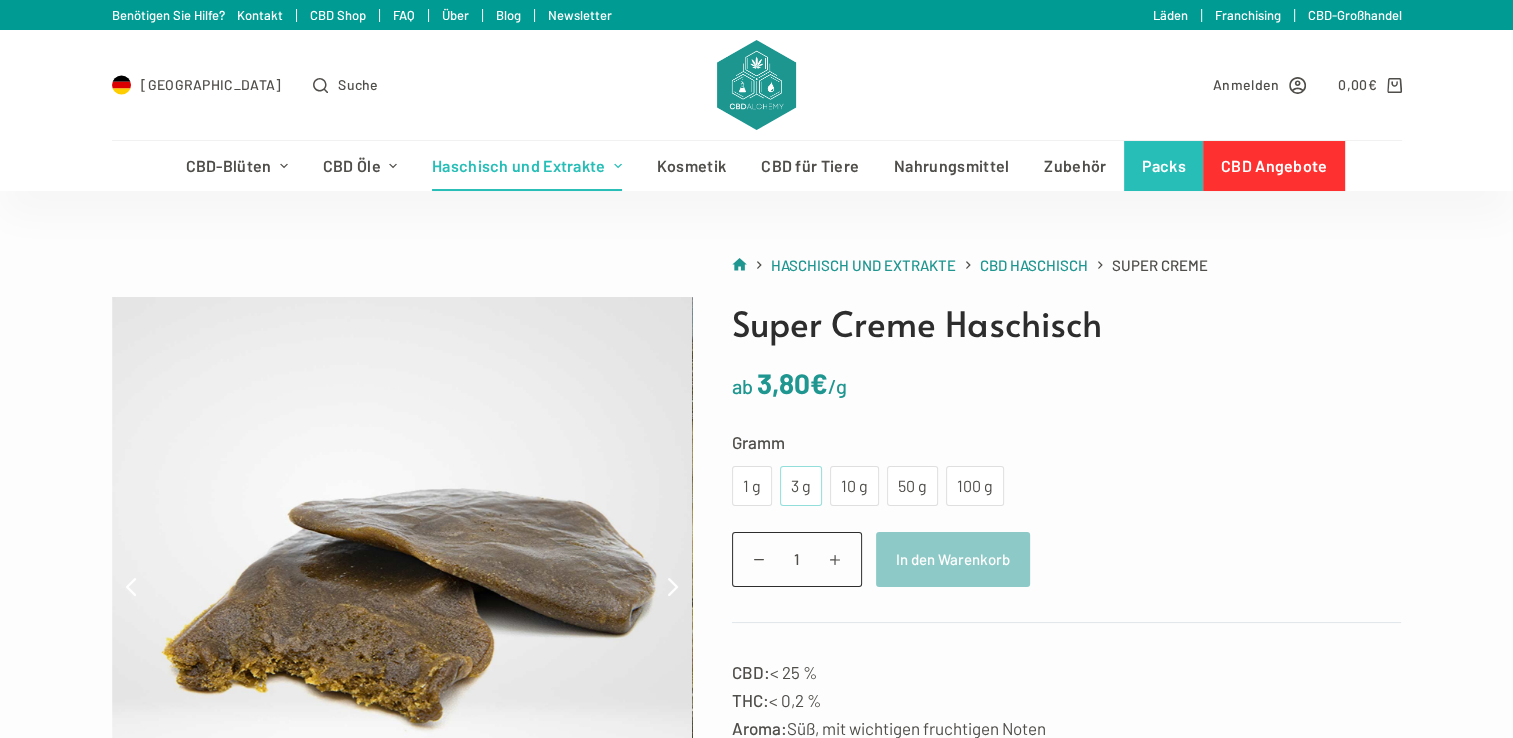 click on "3 g" 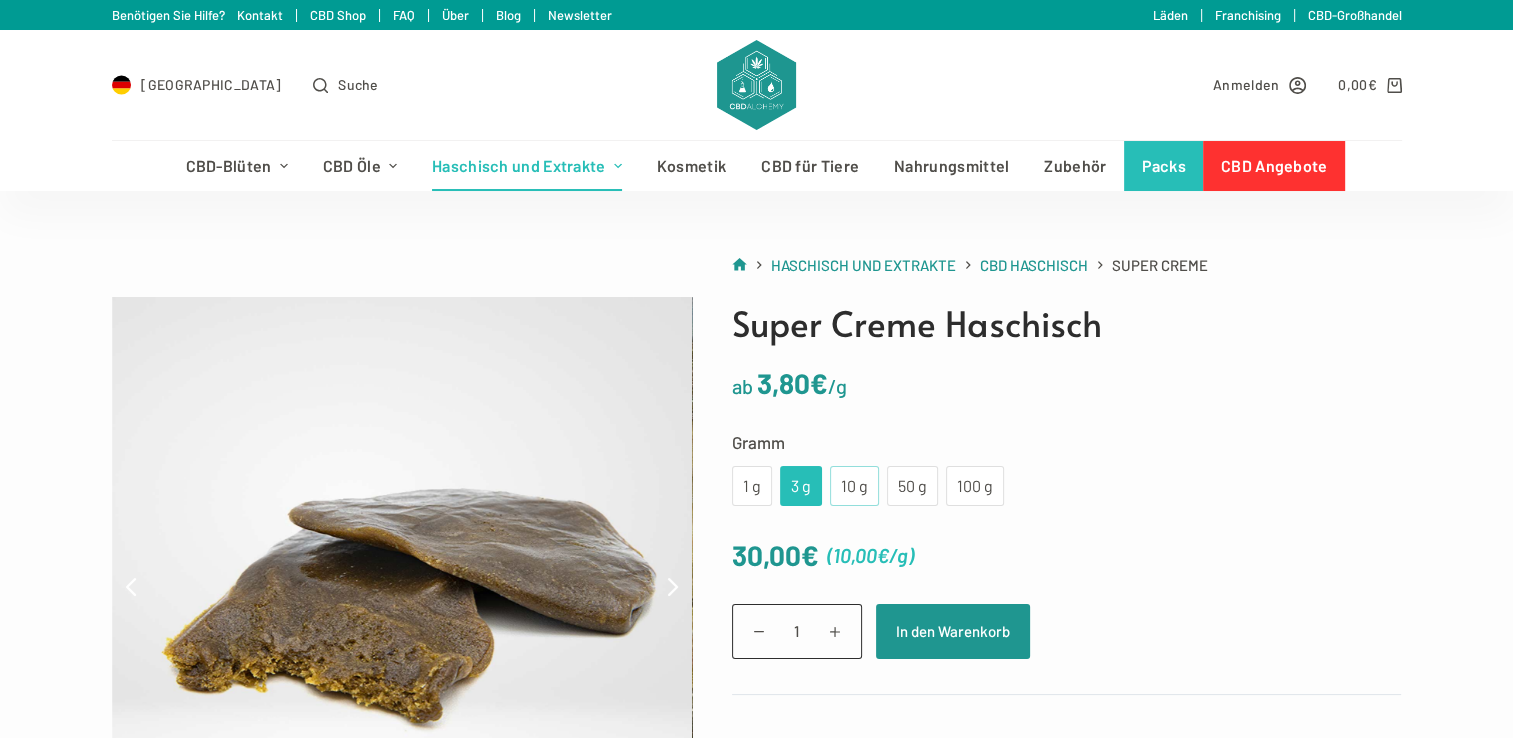 click on "10 g" 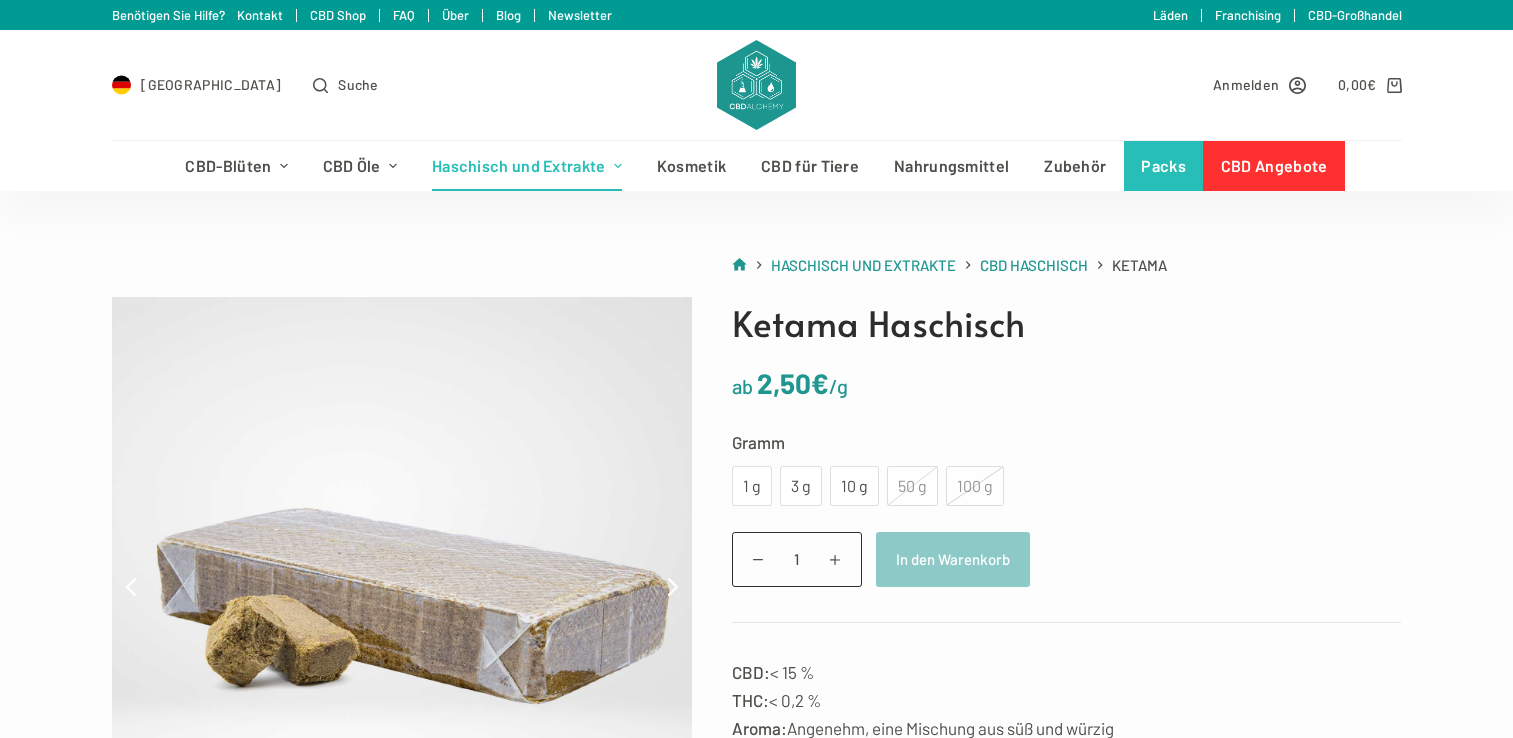 scroll, scrollTop: 0, scrollLeft: 0, axis: both 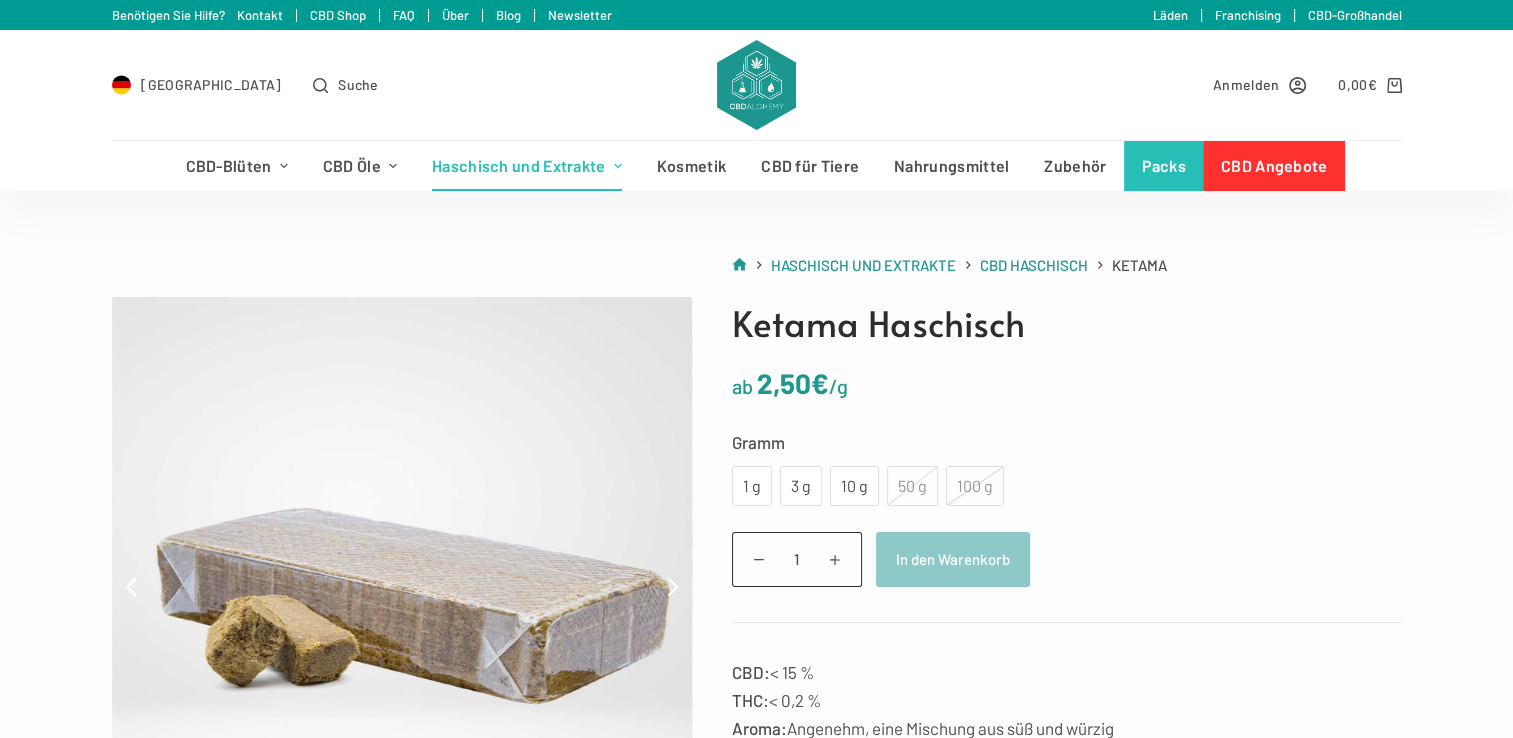 click on "Deutschland
Suche" at bounding box center [410, 85] 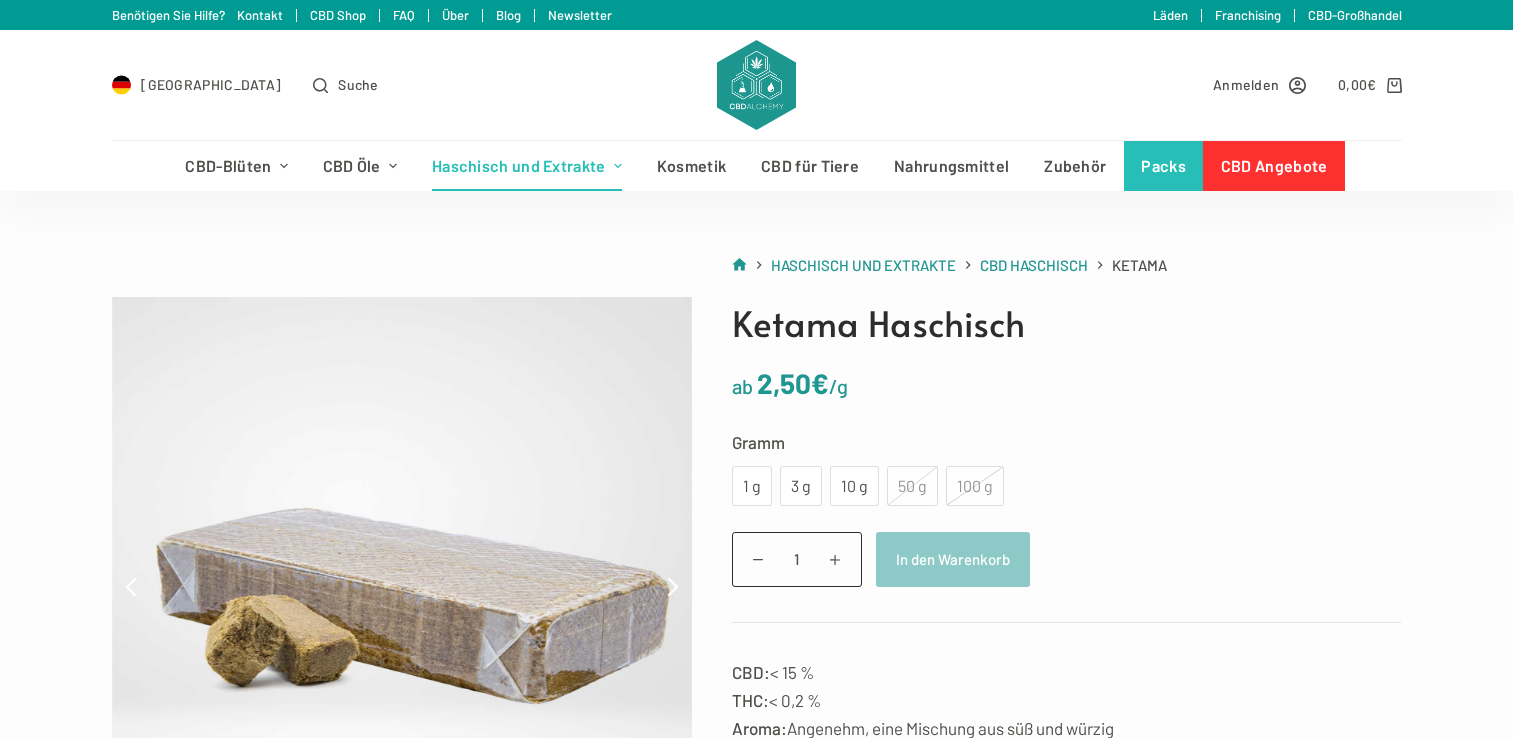 scroll, scrollTop: 0, scrollLeft: 0, axis: both 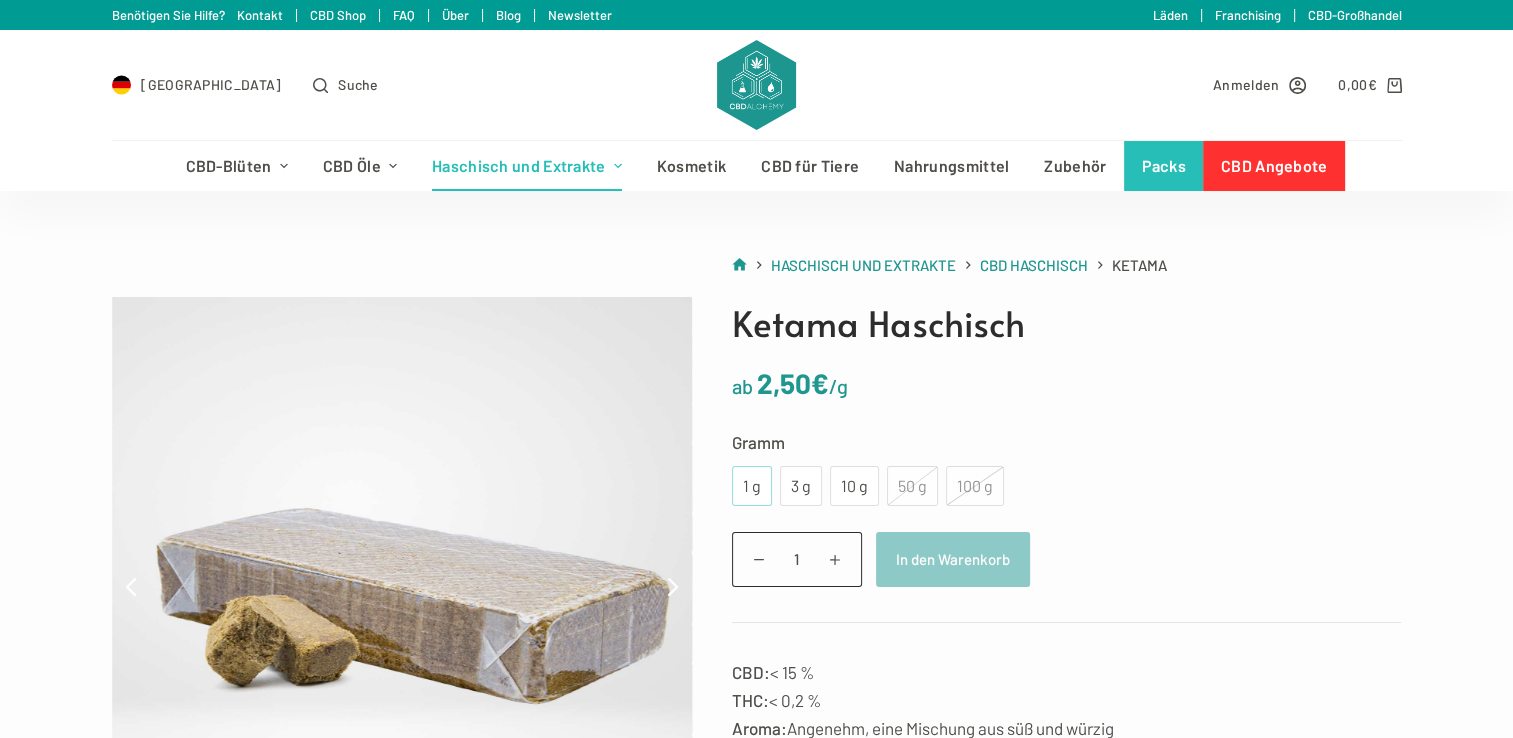 click on "1 g" 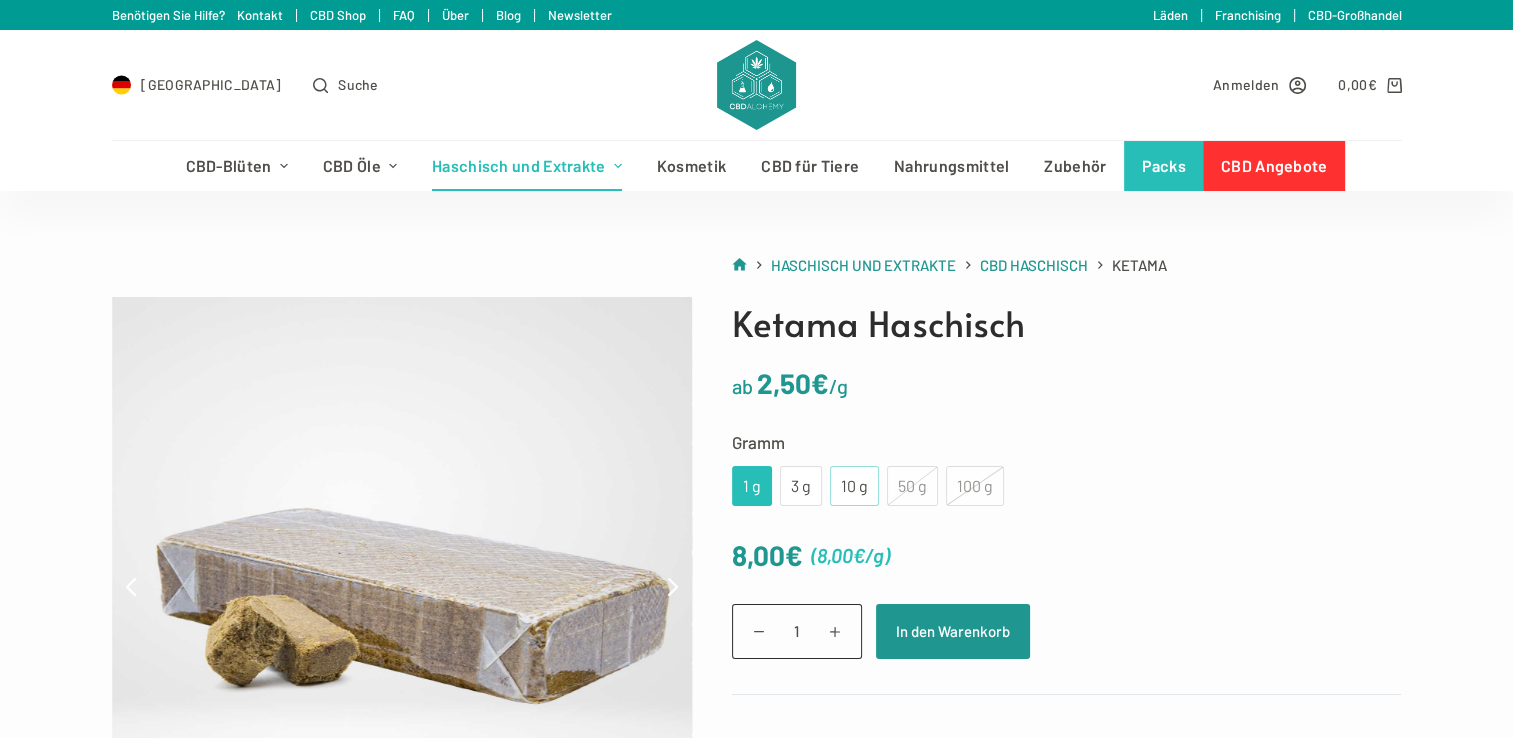 click on "10 g" 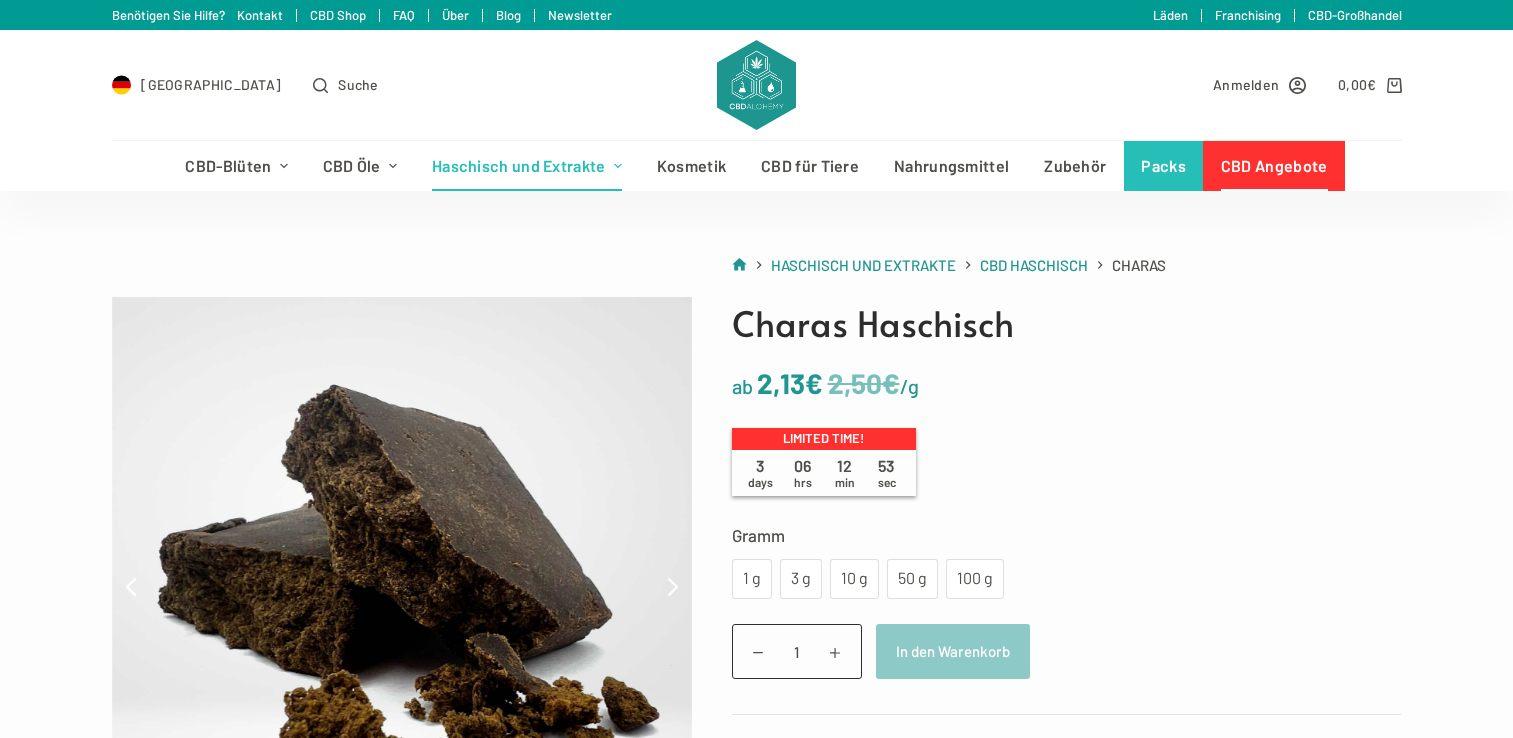 scroll, scrollTop: 0, scrollLeft: 0, axis: both 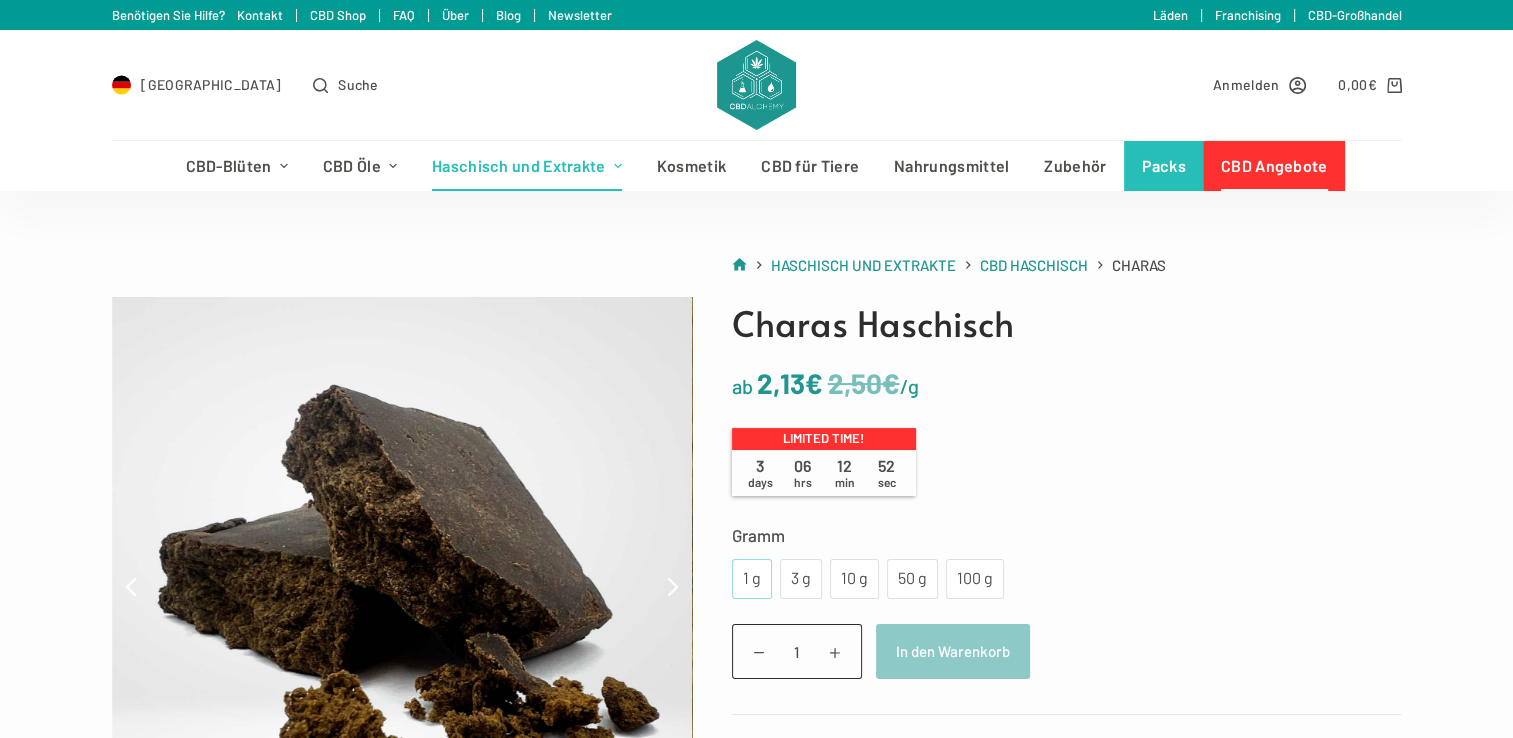 click on "1 g" 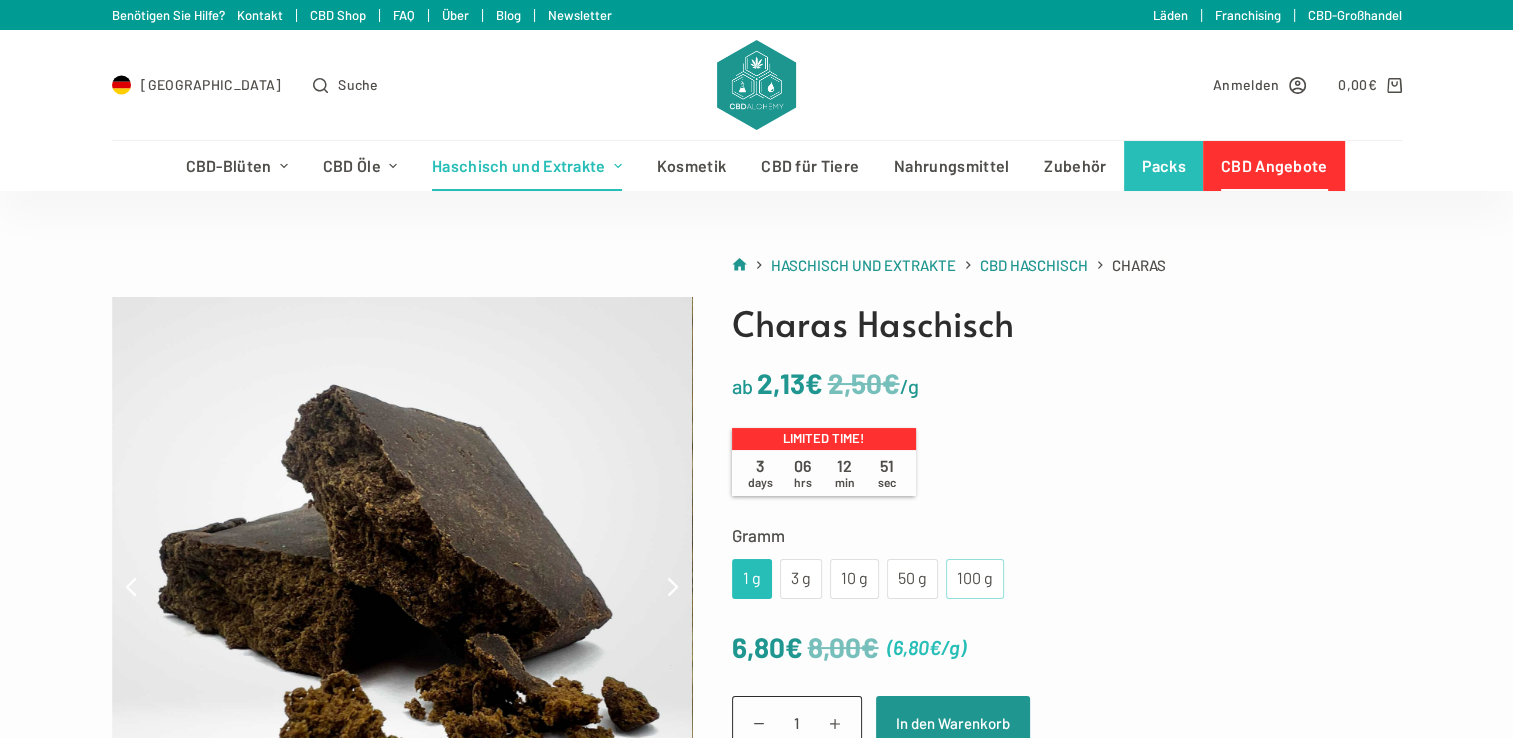 click on "100 g" 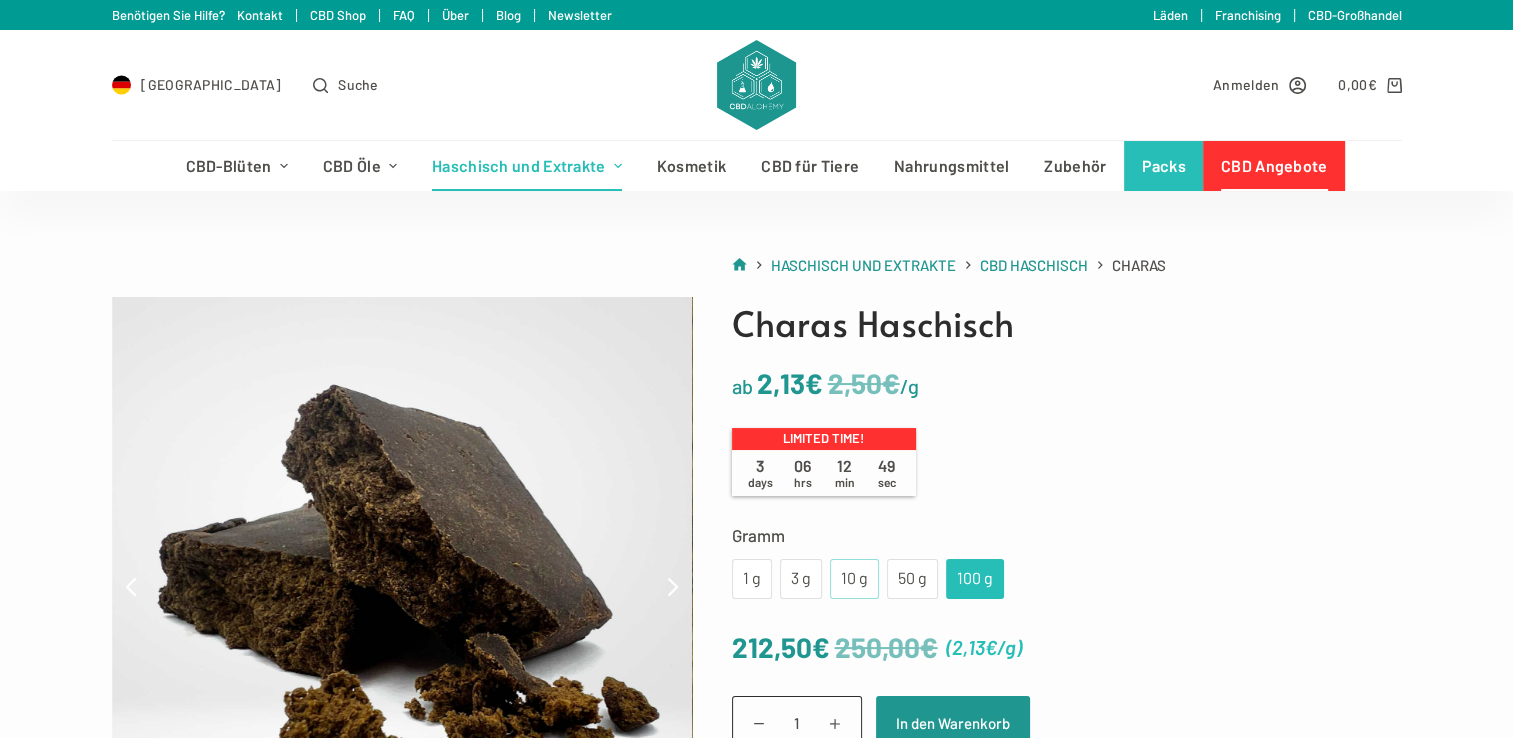 click on "10 g" 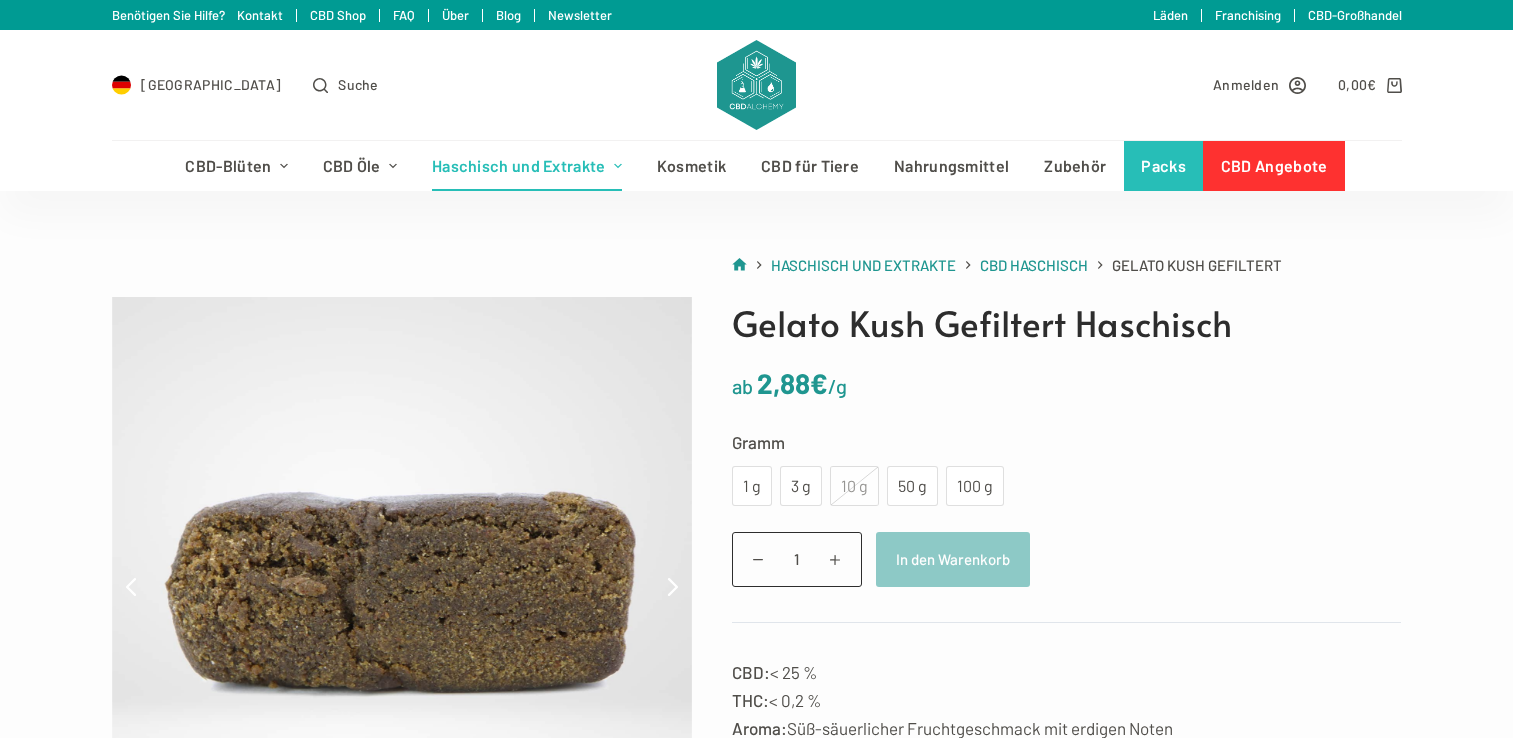 scroll, scrollTop: 0, scrollLeft: 0, axis: both 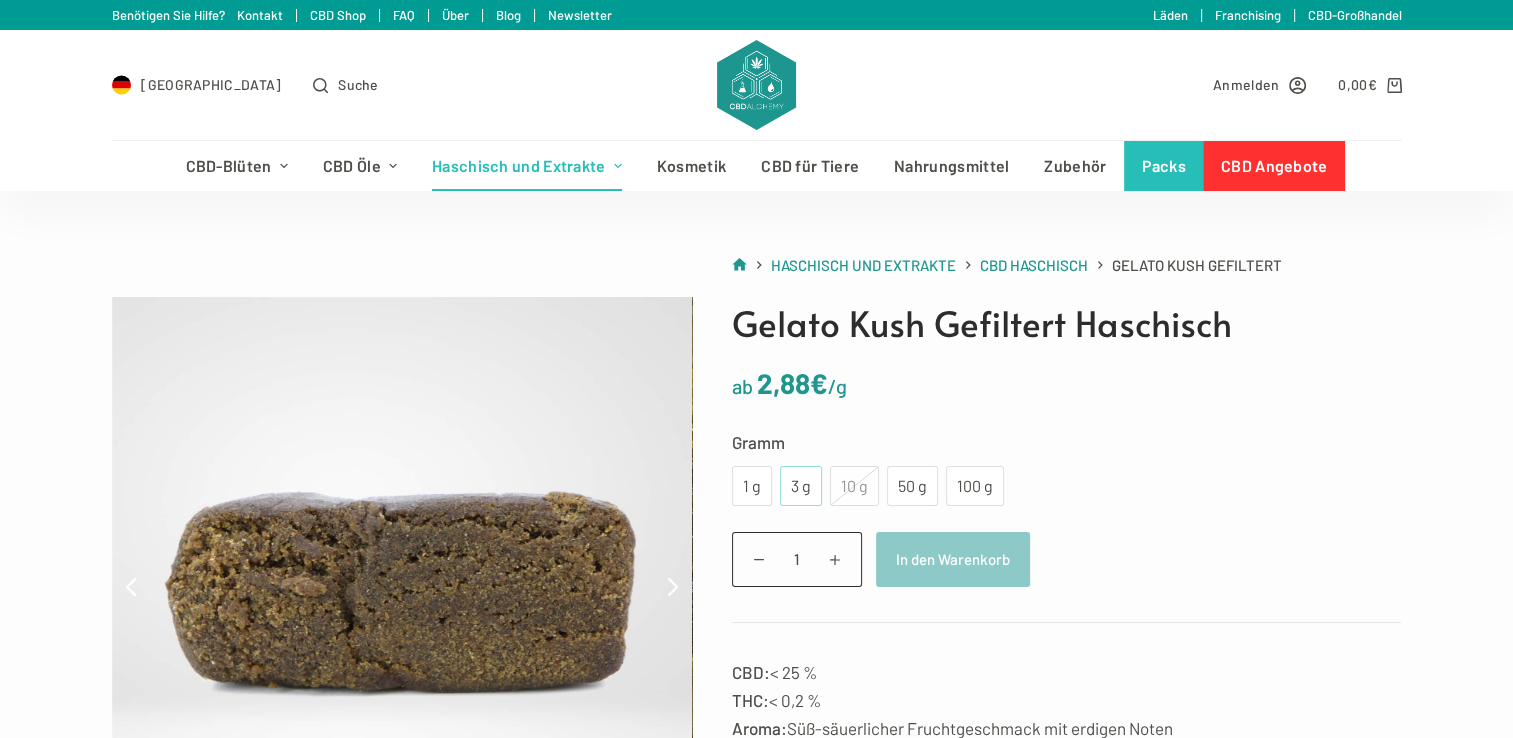 click on "3 g" 